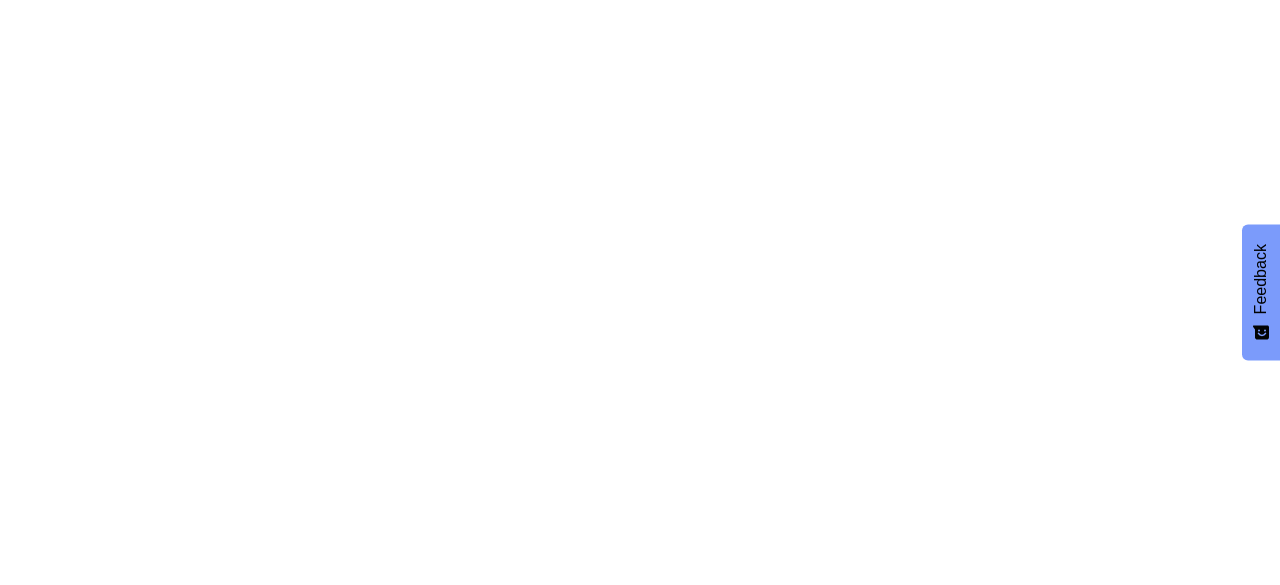 scroll, scrollTop: 0, scrollLeft: 0, axis: both 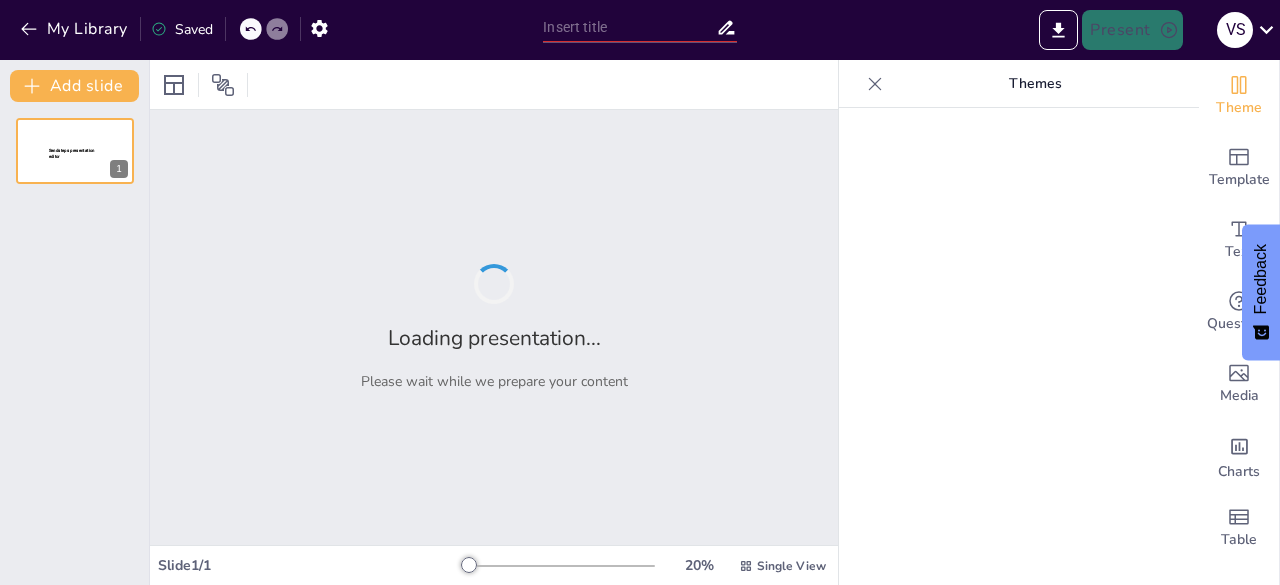 type on "Verbal Communication -Understanding the Power of Words in Effective Interaction" 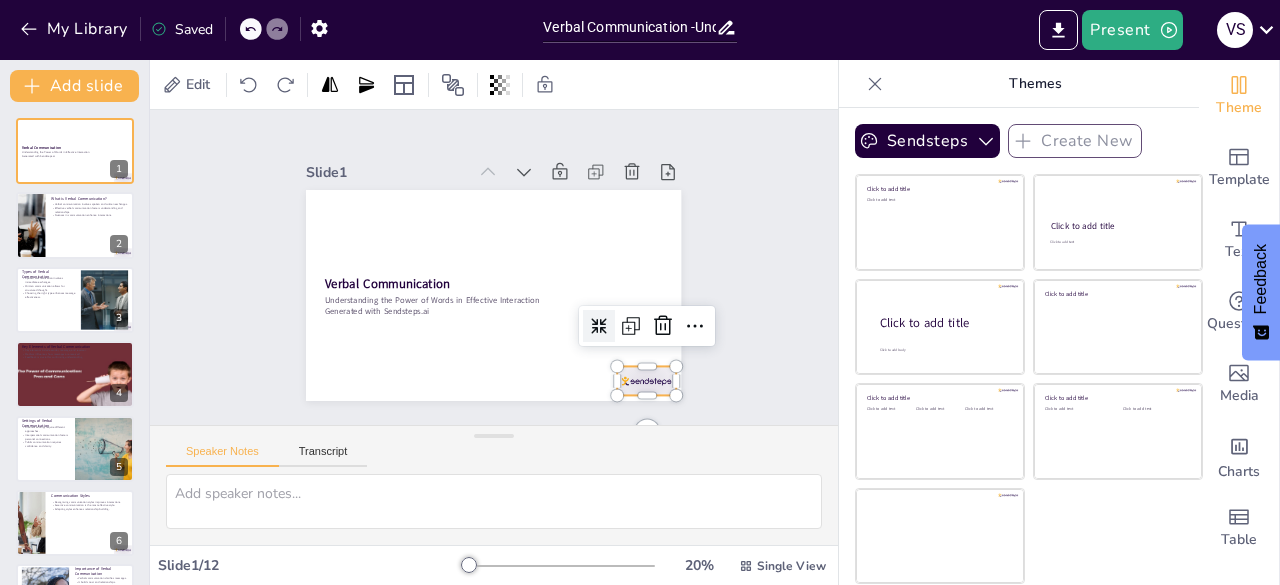 click at bounding box center [647, 380] 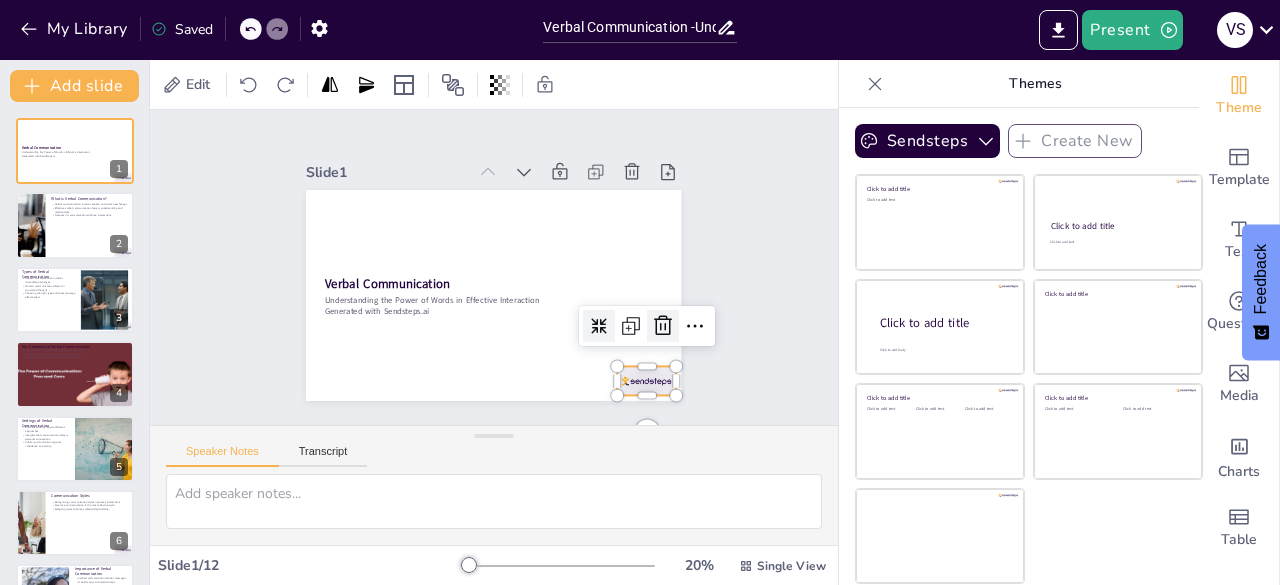 click 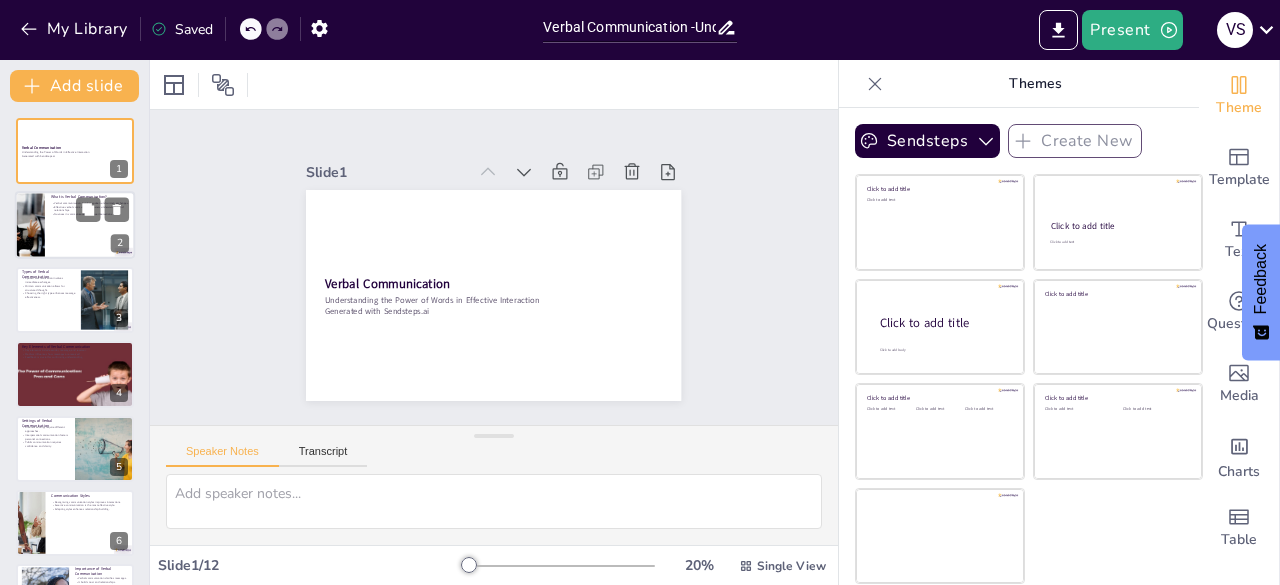 click at bounding box center [75, 226] 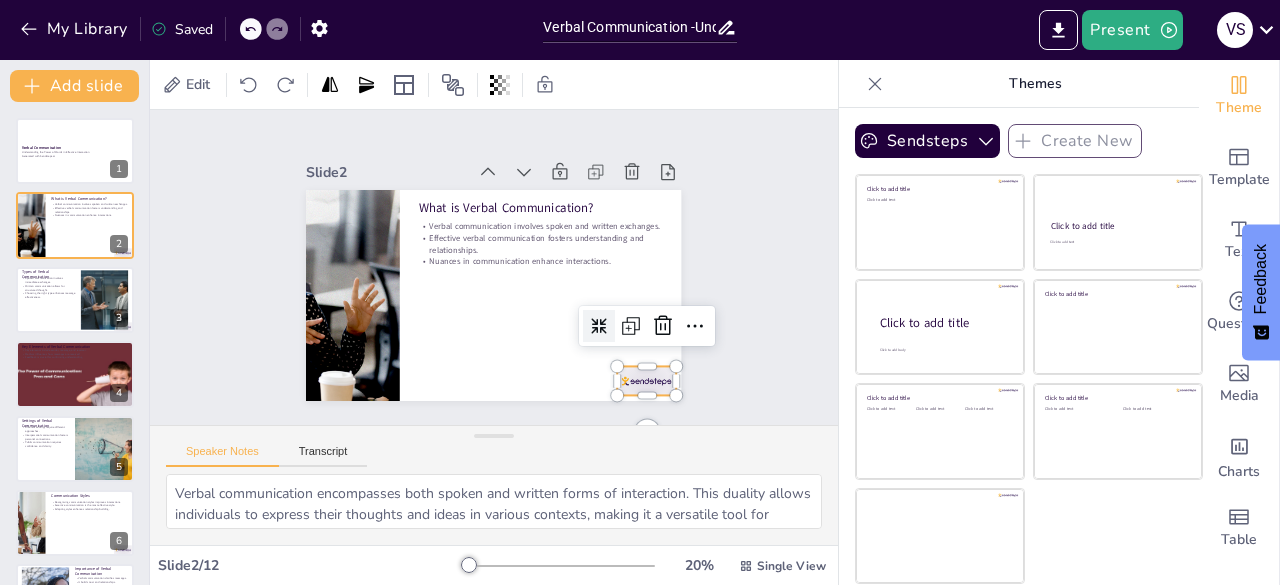 click at bounding box center (647, 380) 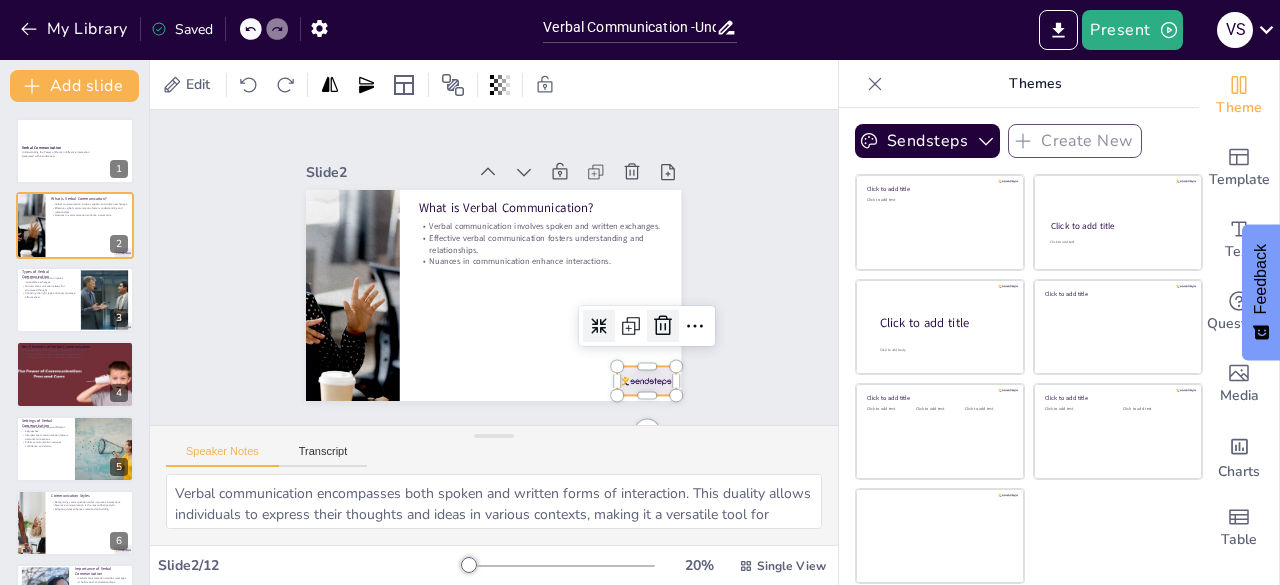 click 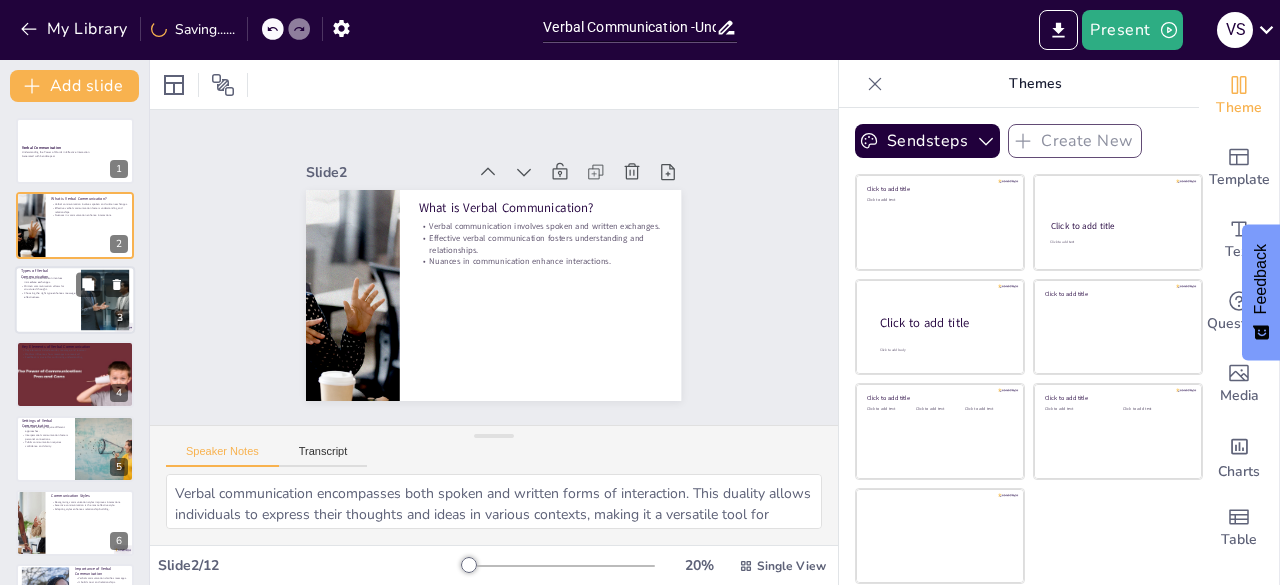 click at bounding box center (75, 300) 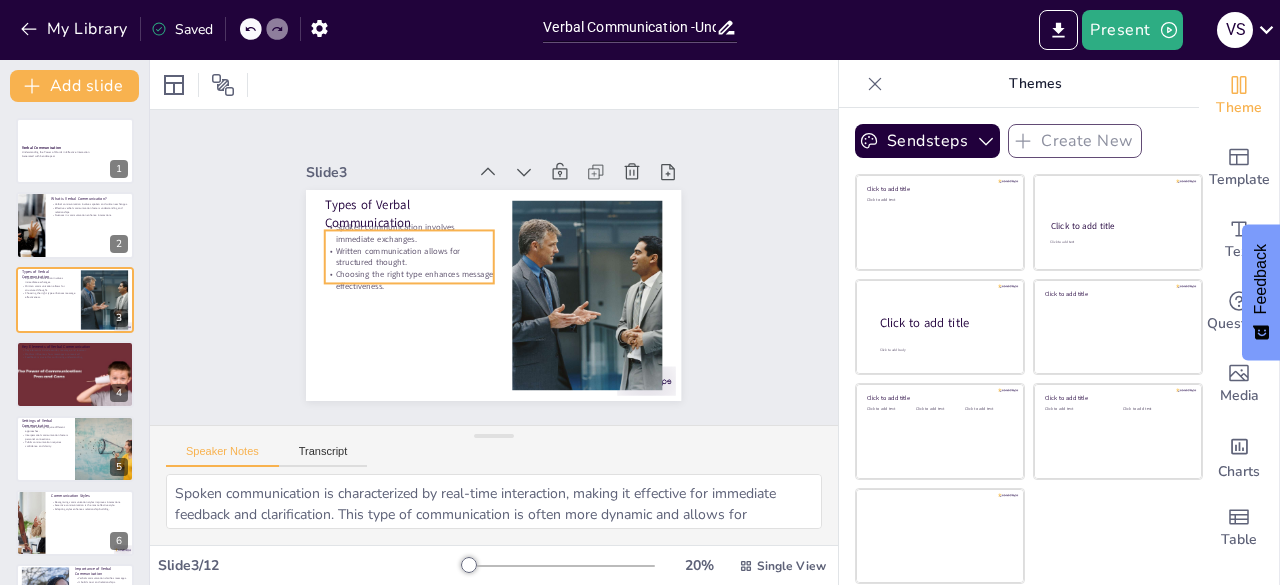 click on "Written communication allows for structured thought." at bounding box center (409, 256) 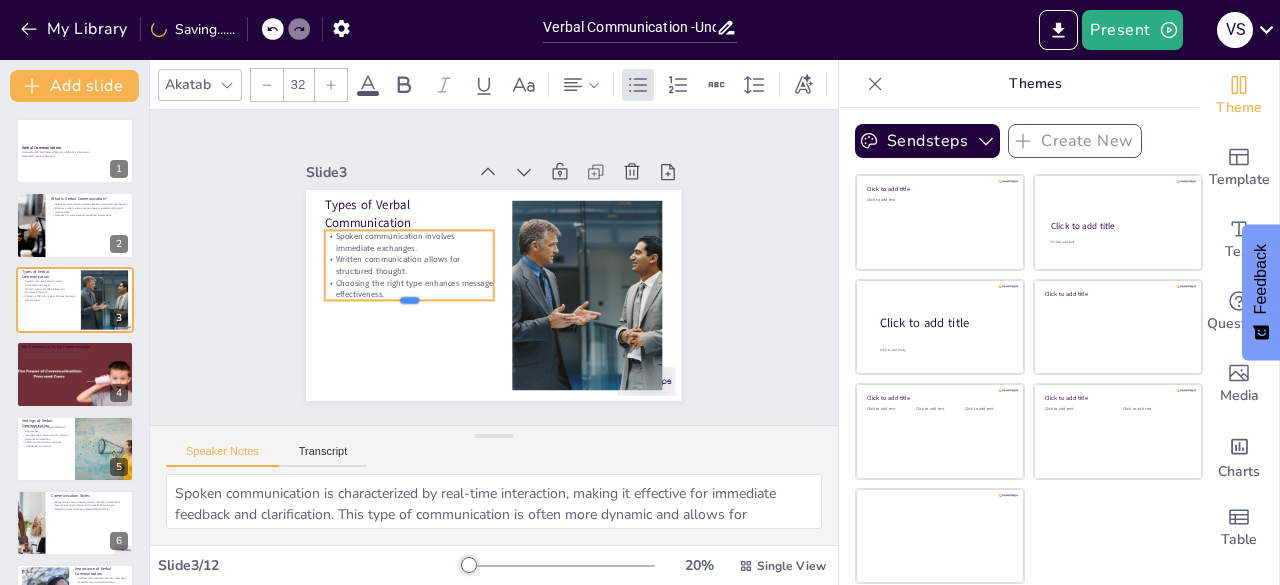 click on "Types of Verbal Communication Spoken communication involves immediate exchanges. Written communication allows for structured thought. Choosing the right type enhances message effectiveness." at bounding box center (493, 295) 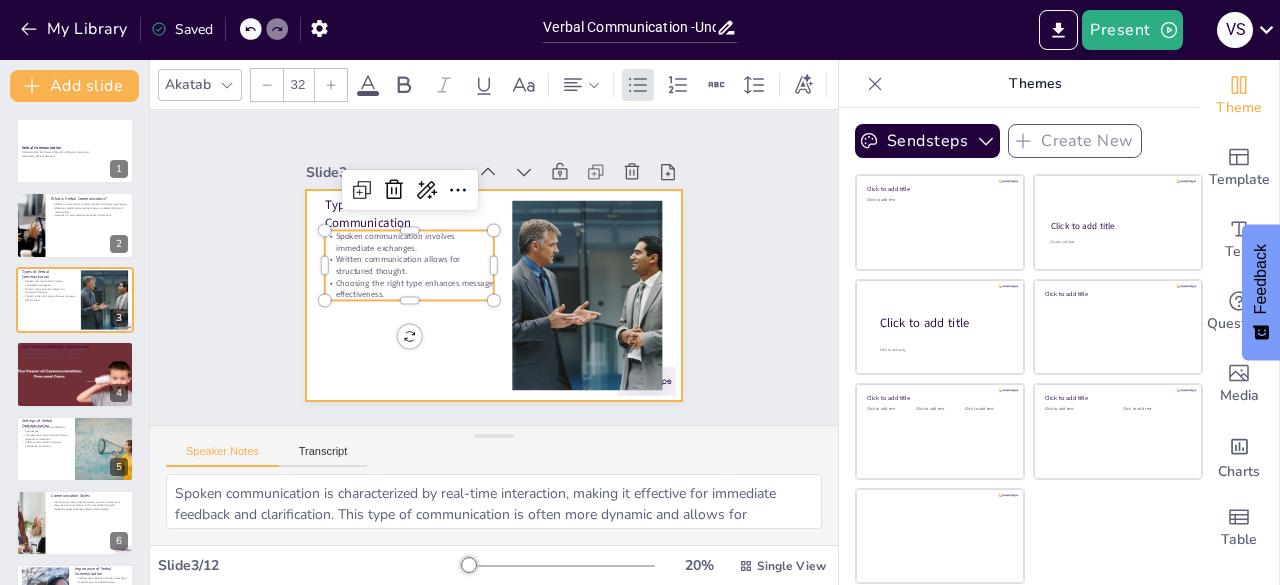 click at bounding box center (490, 295) 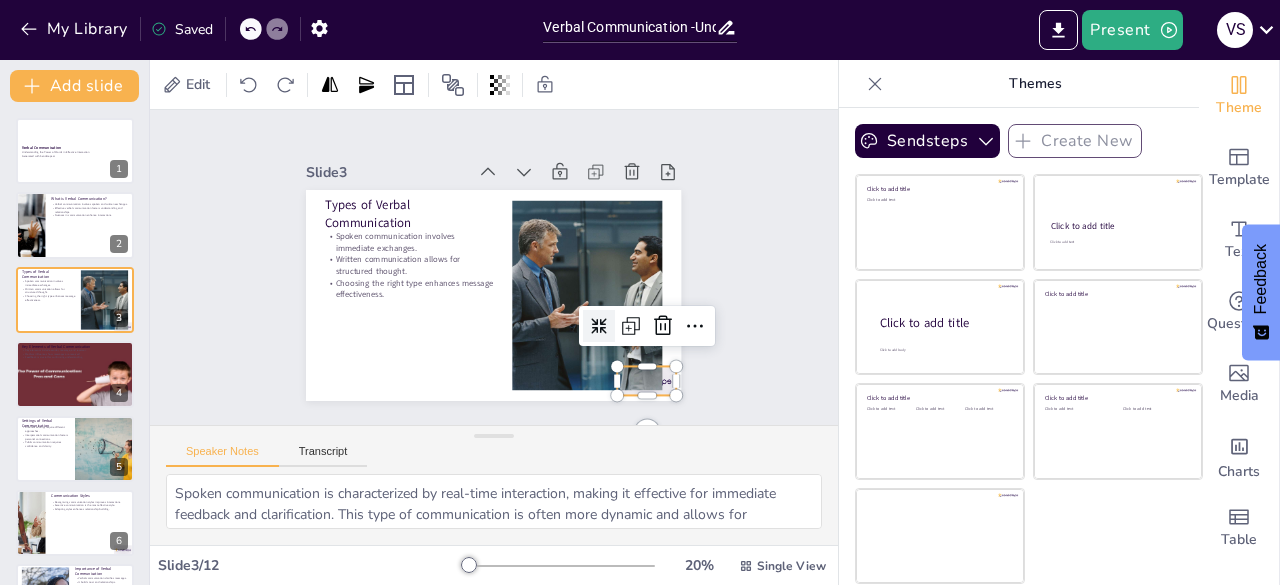 click at bounding box center [634, 396] 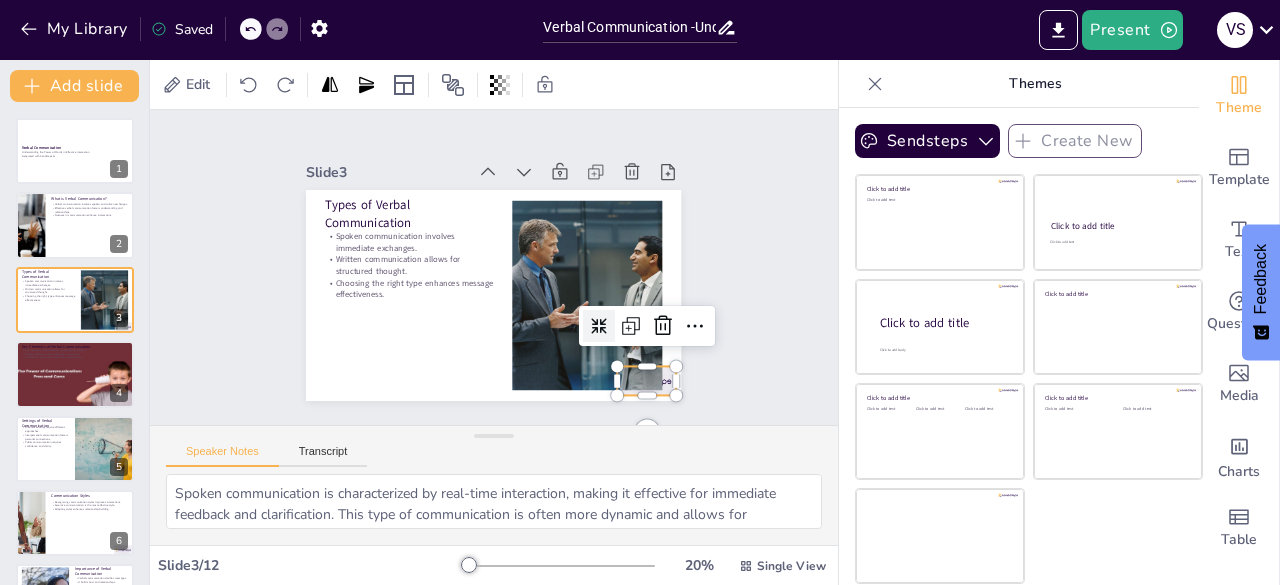 click 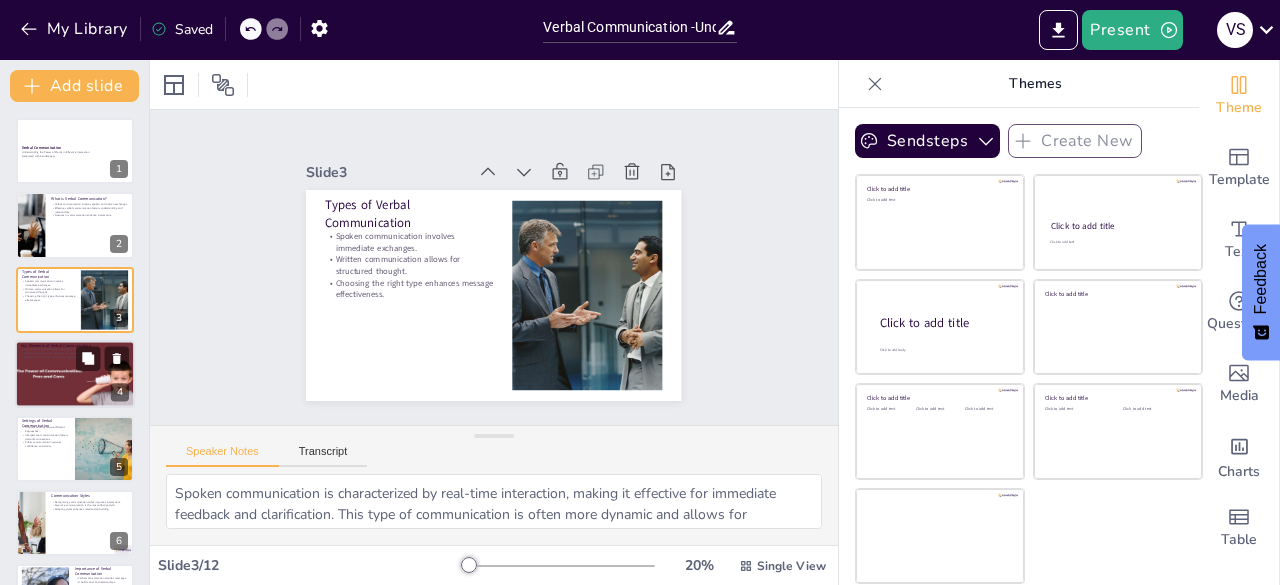 click at bounding box center [75, 374] 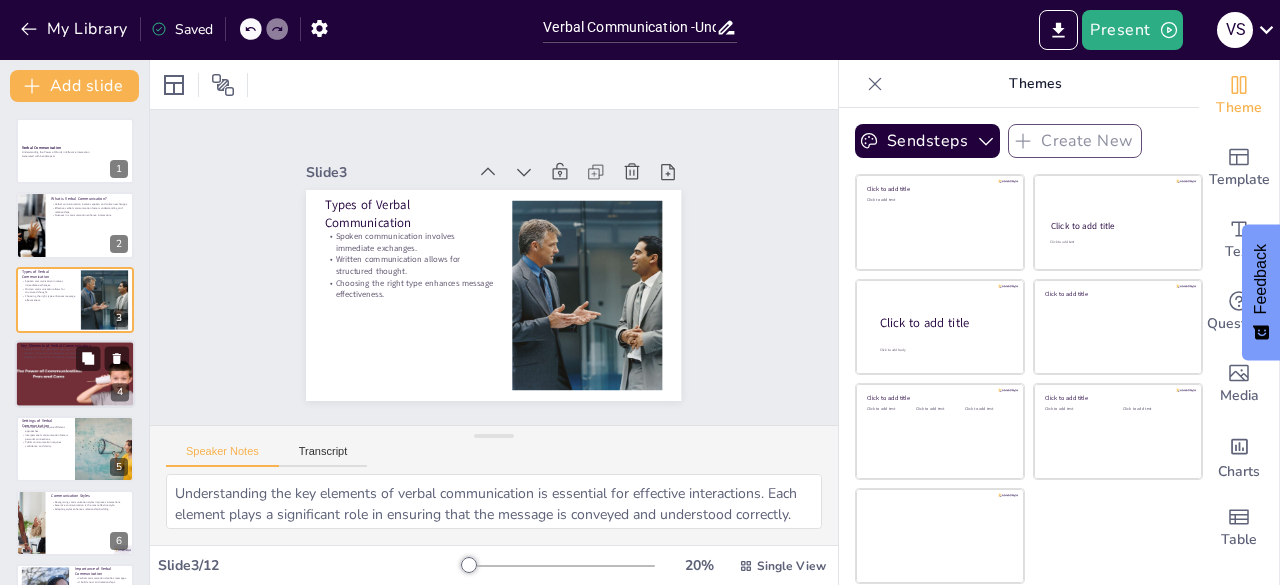scroll, scrollTop: 30, scrollLeft: 0, axis: vertical 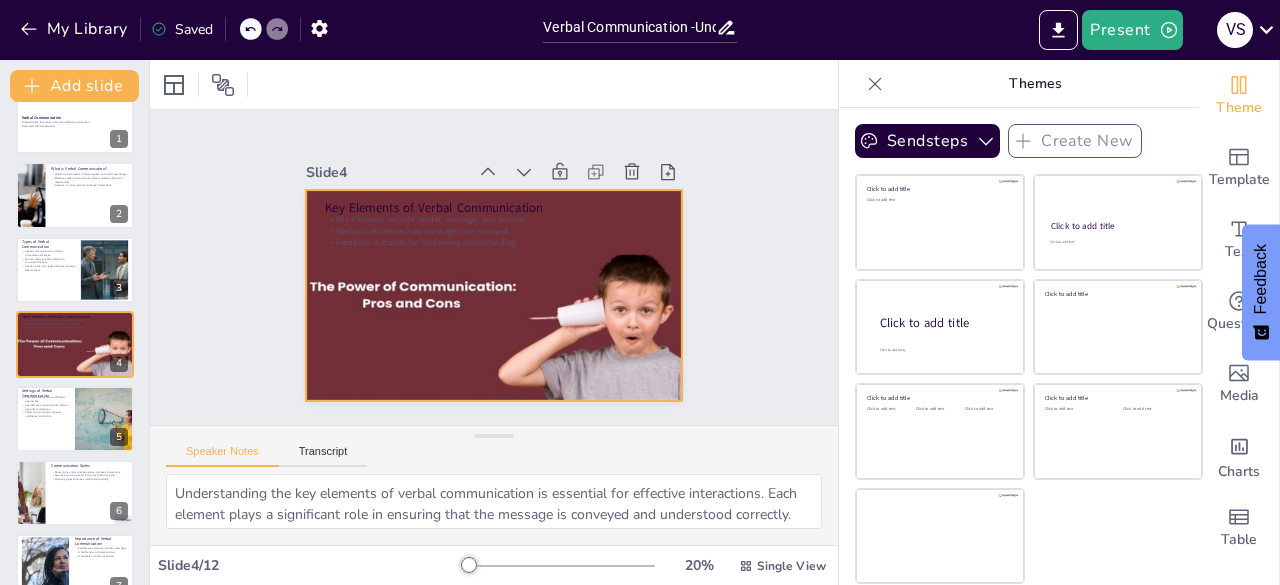 click at bounding box center (493, 295) 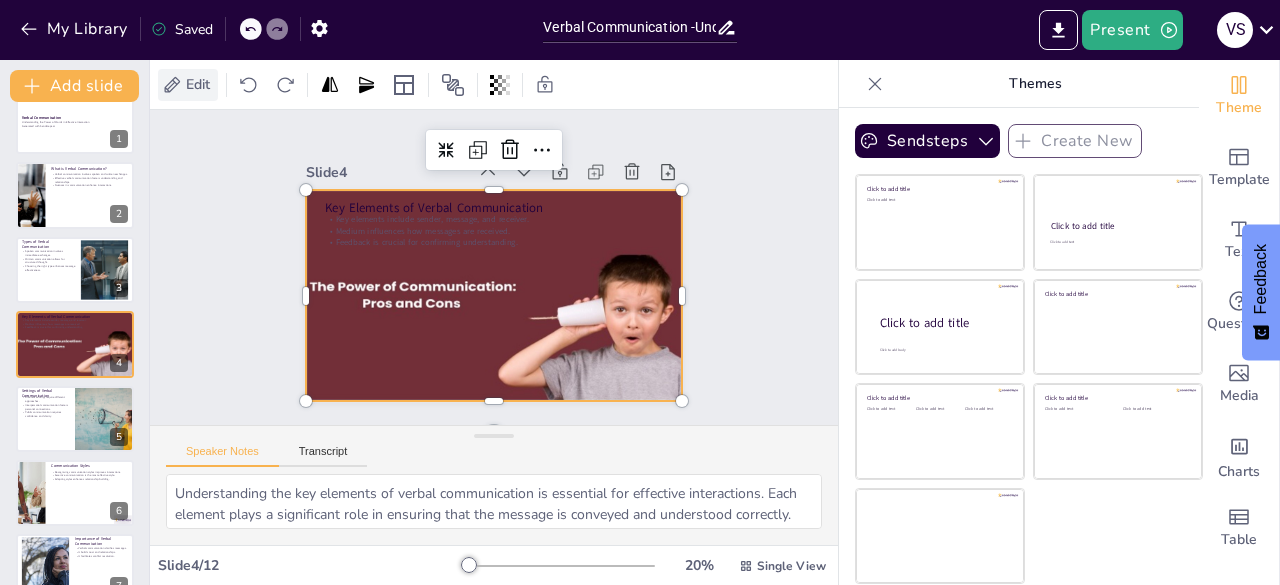 click on "Edit" at bounding box center [198, 84] 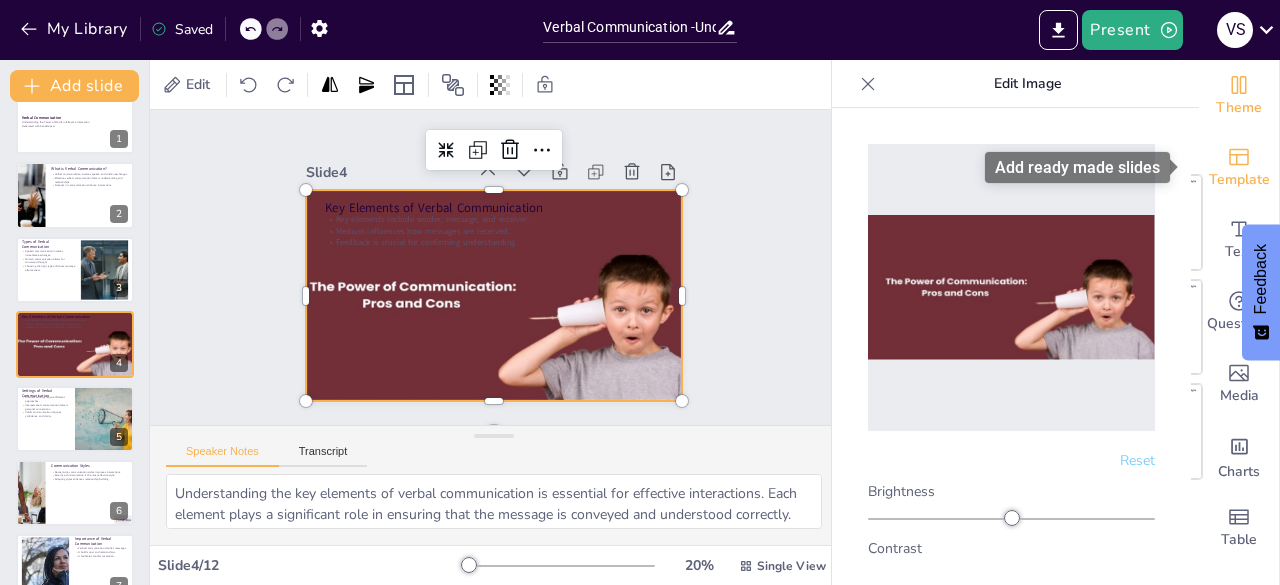 click on "Template" at bounding box center (1239, 180) 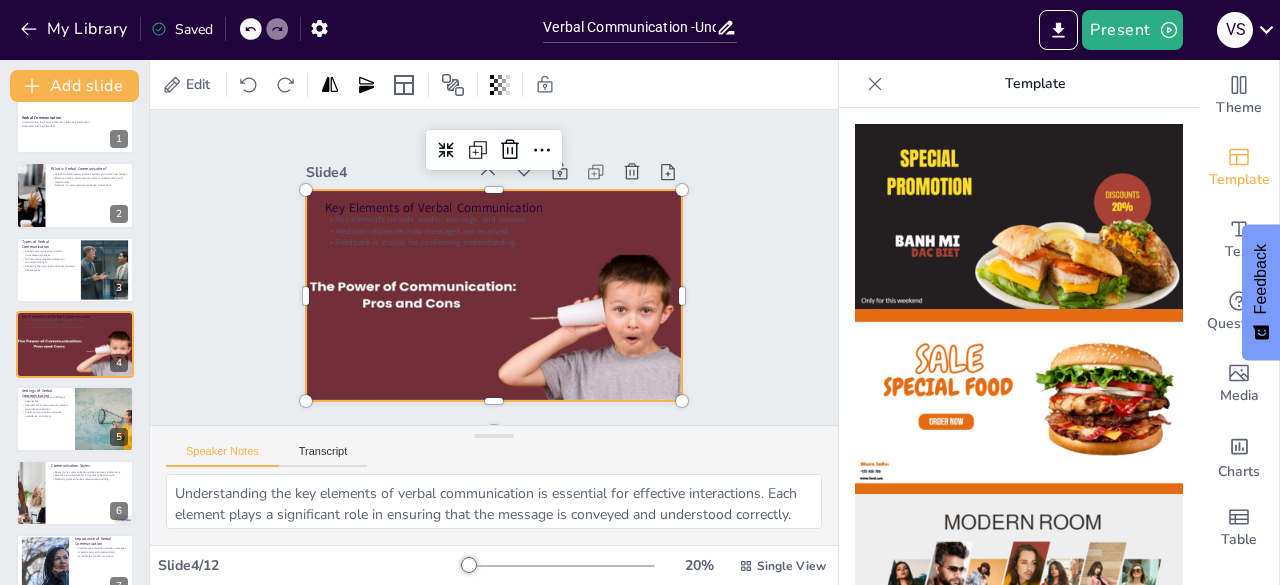 click at bounding box center (875, 84) 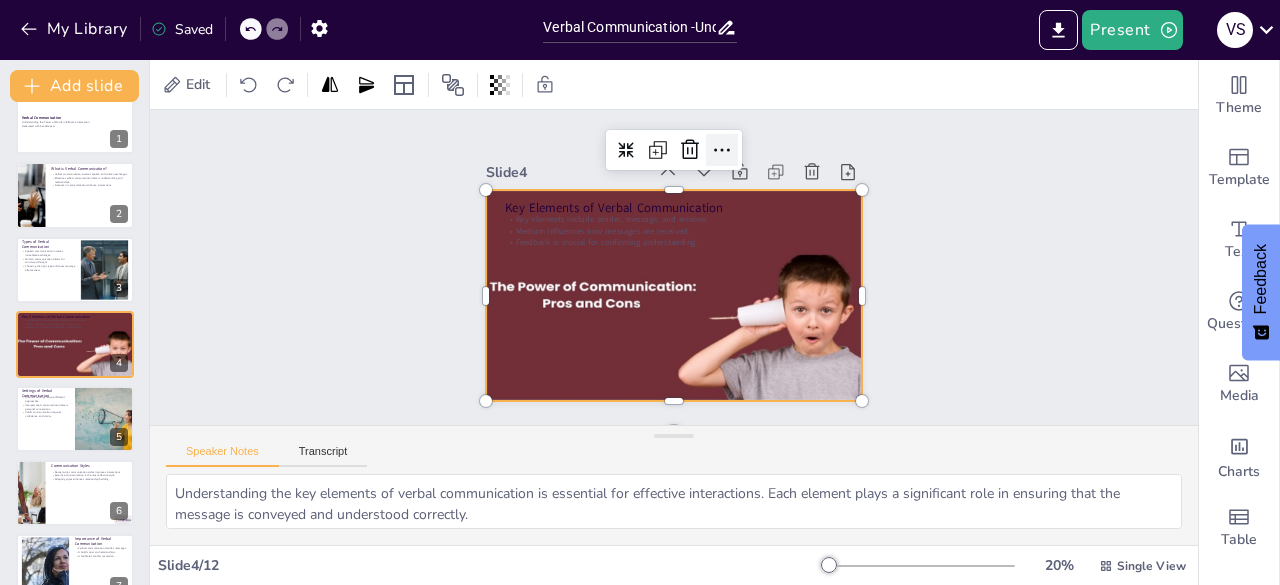 click 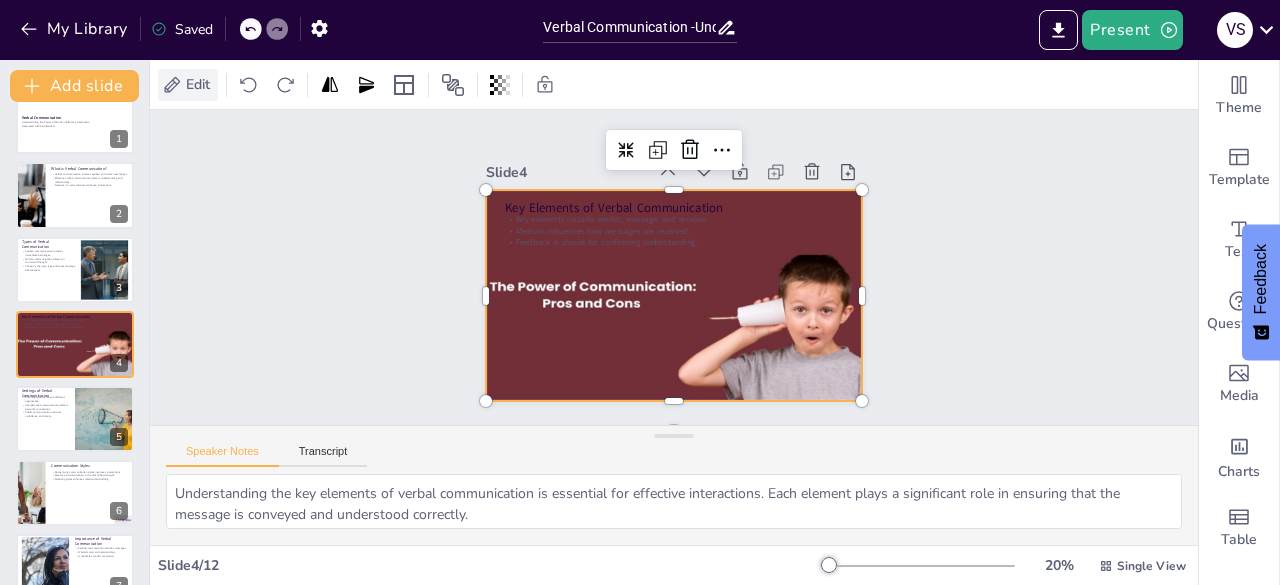 click on "Edit" at bounding box center [198, 84] 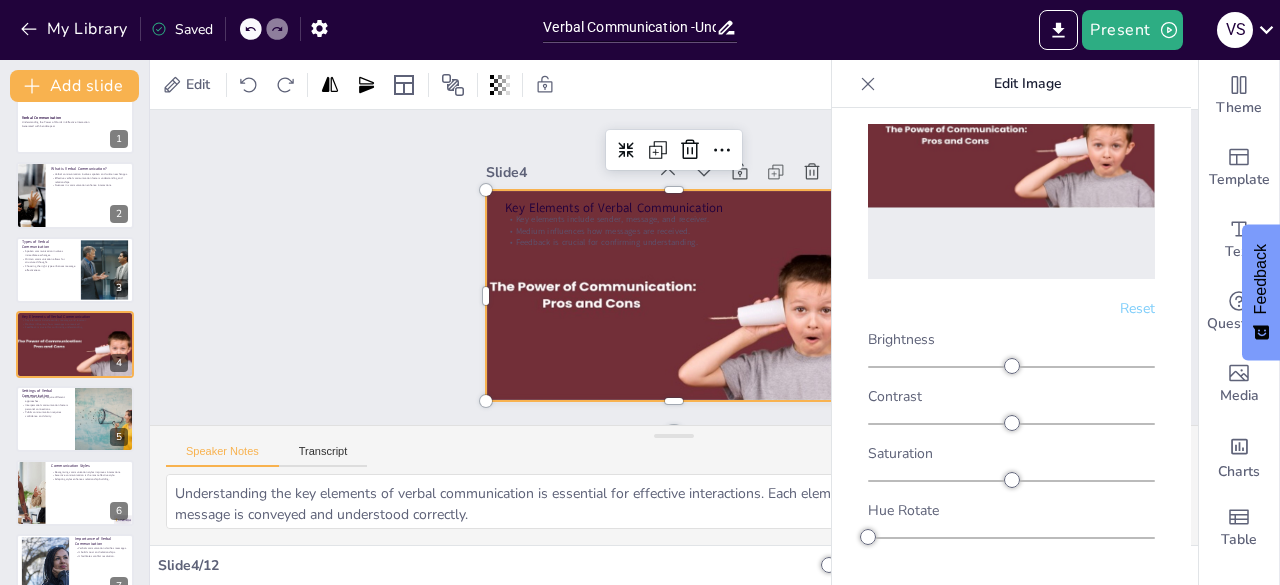scroll, scrollTop: 200, scrollLeft: 0, axis: vertical 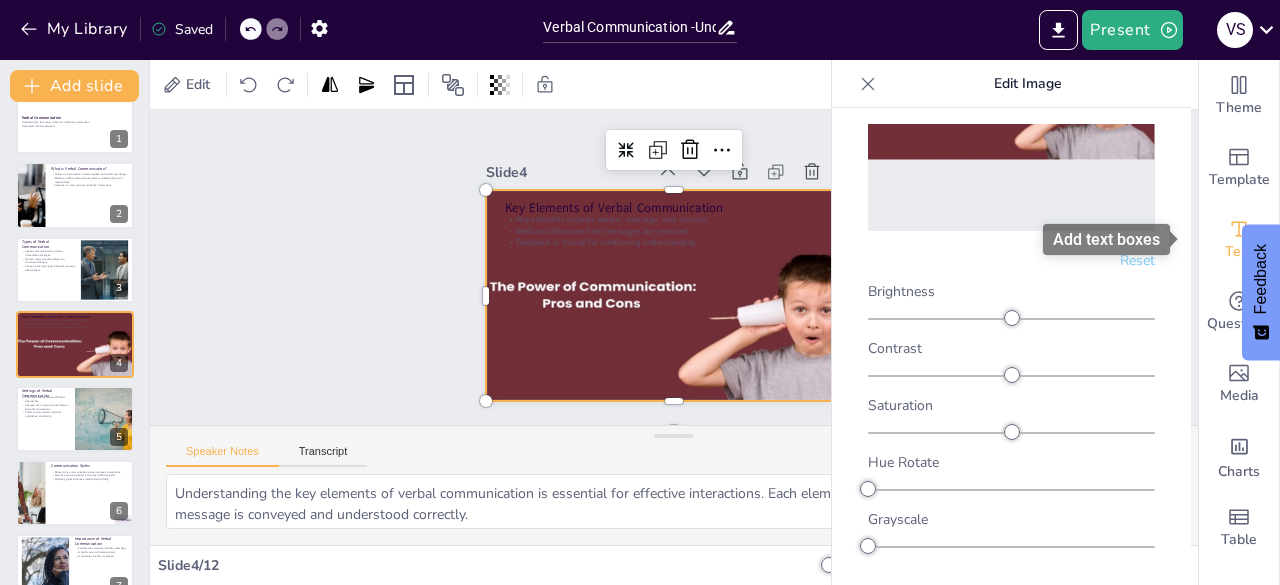 click on "Text" at bounding box center (1239, 240) 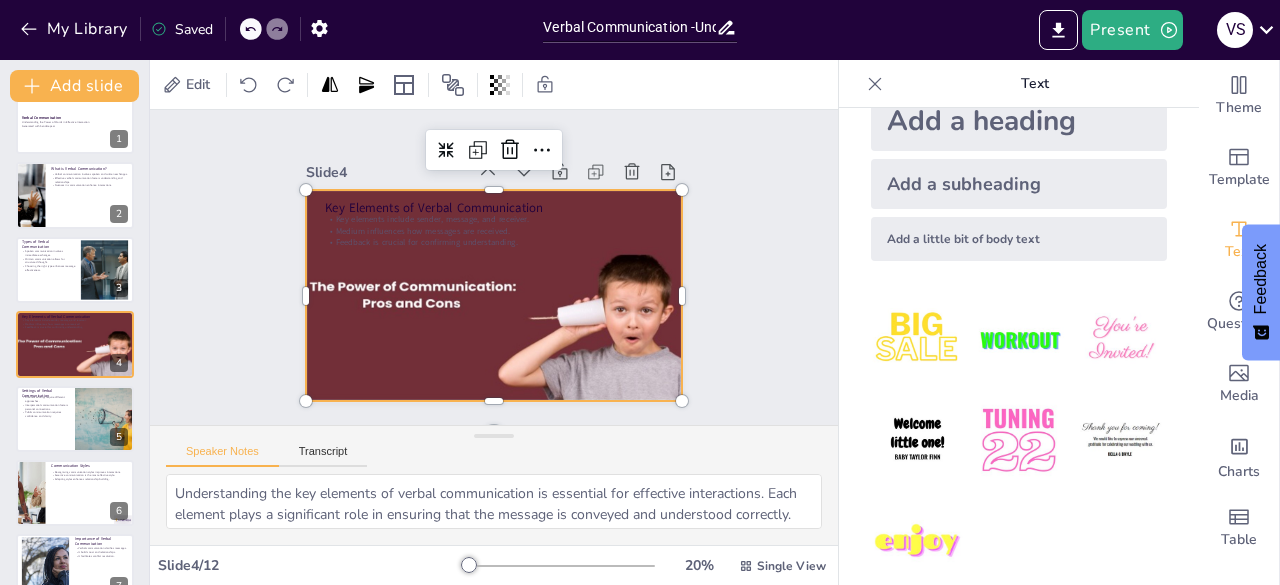 scroll, scrollTop: 74, scrollLeft: 0, axis: vertical 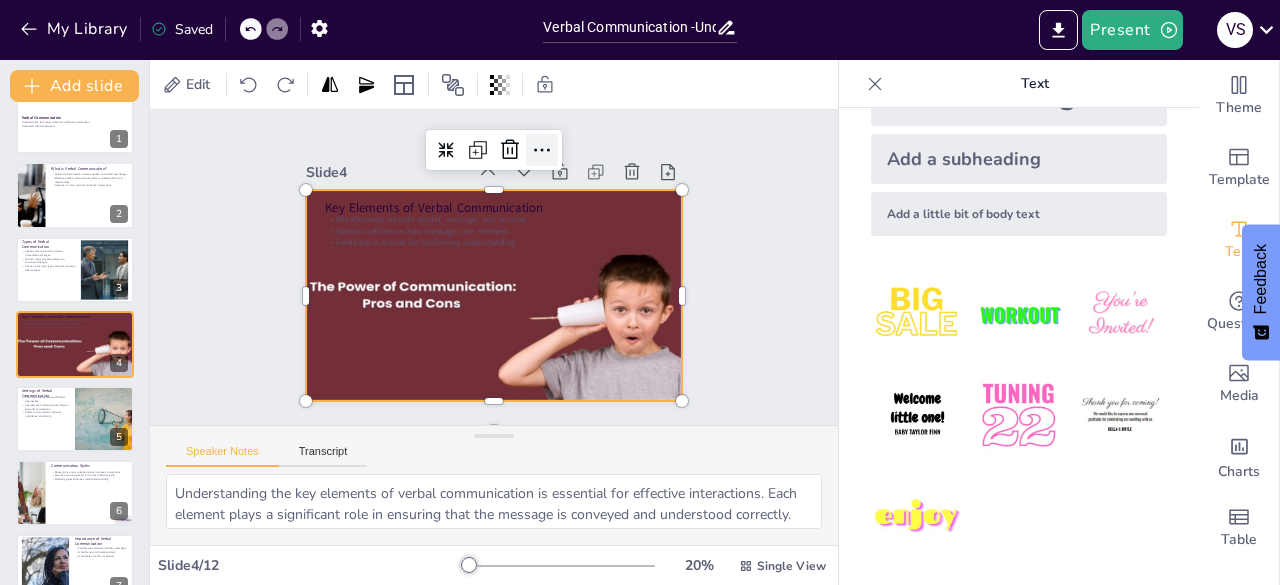 click at bounding box center (542, 150) 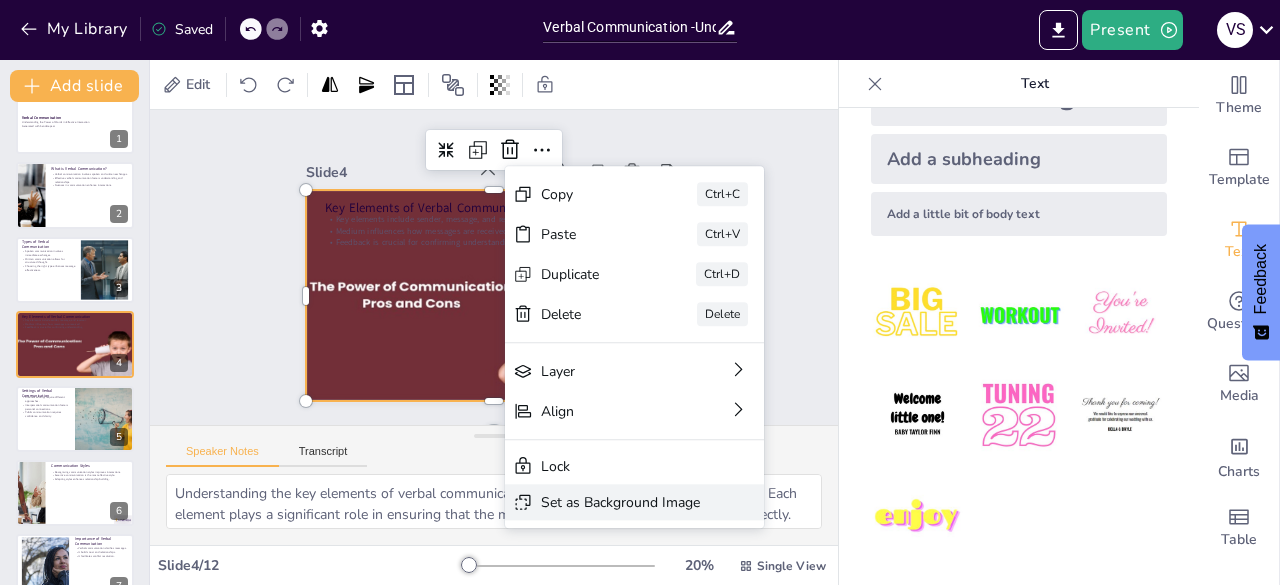 click on "Set as Background Image" at bounding box center [770, 612] 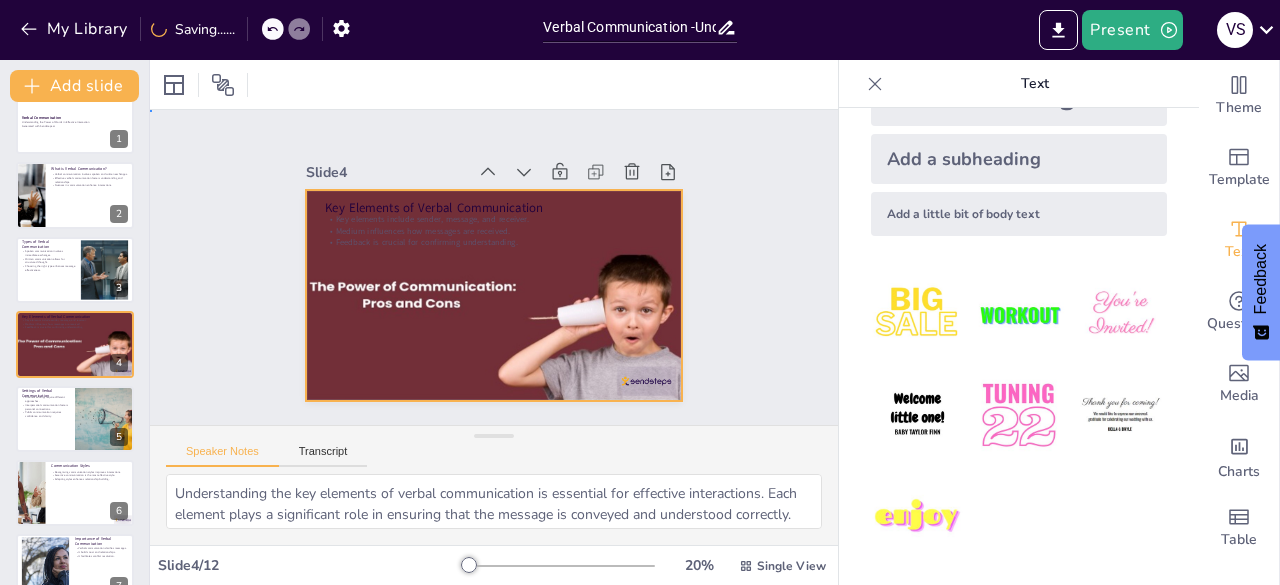 click at bounding box center [488, 295] 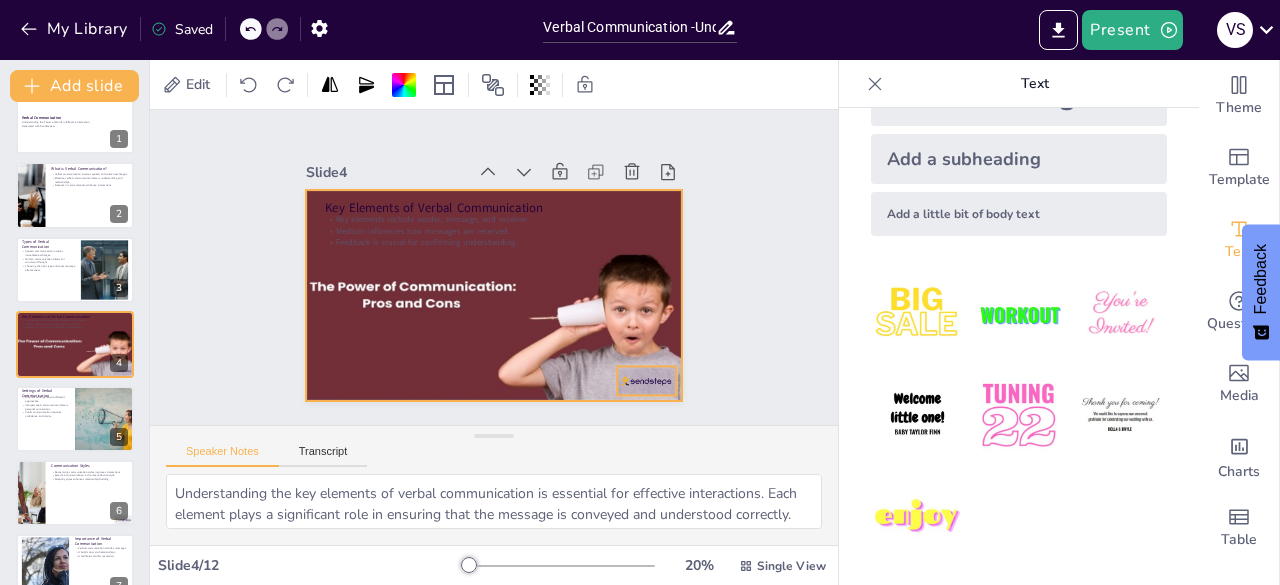 drag, startPoint x: 622, startPoint y: 373, endPoint x: 614, endPoint y: 361, distance: 14.422205 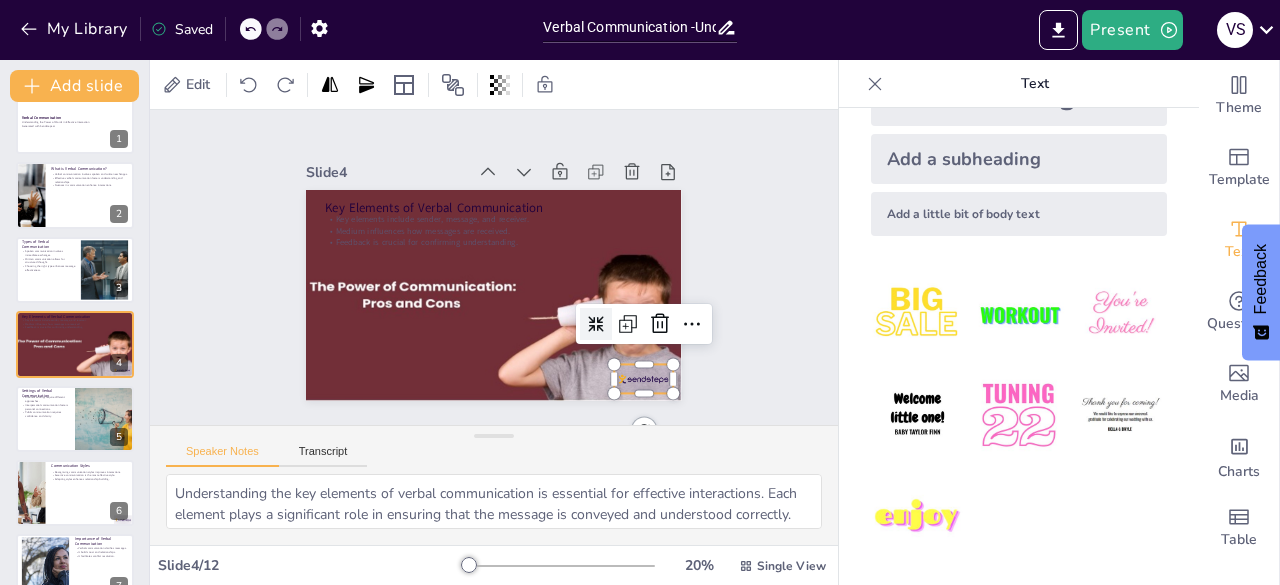 drag, startPoint x: 644, startPoint y: 315, endPoint x: 632, endPoint y: 307, distance: 14.422205 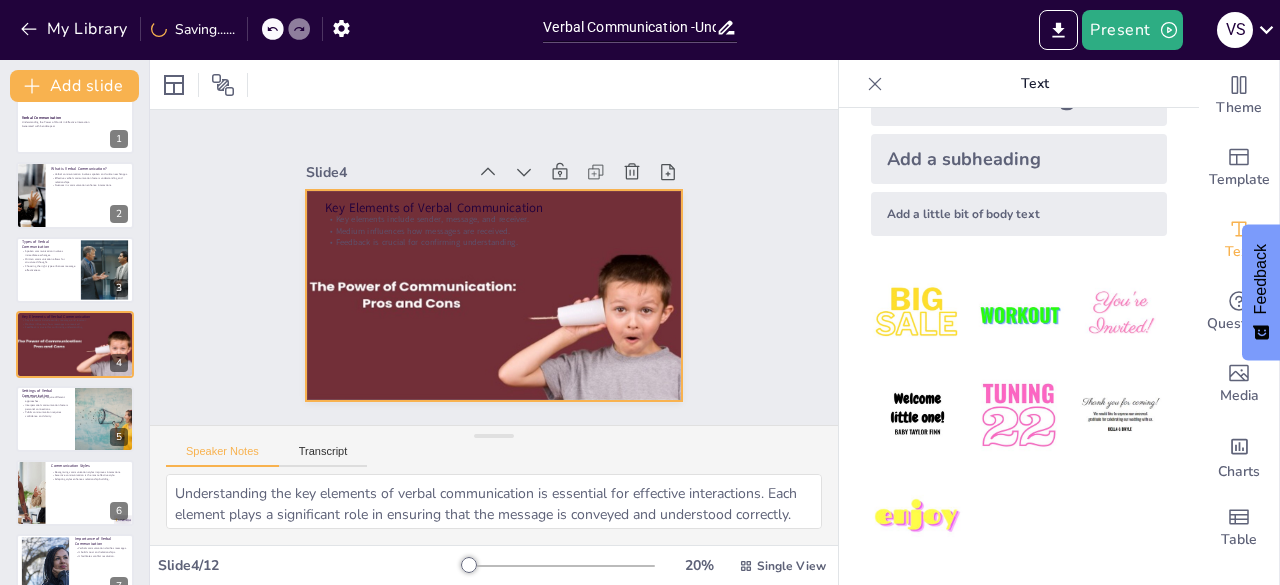 click at bounding box center [488, 294] 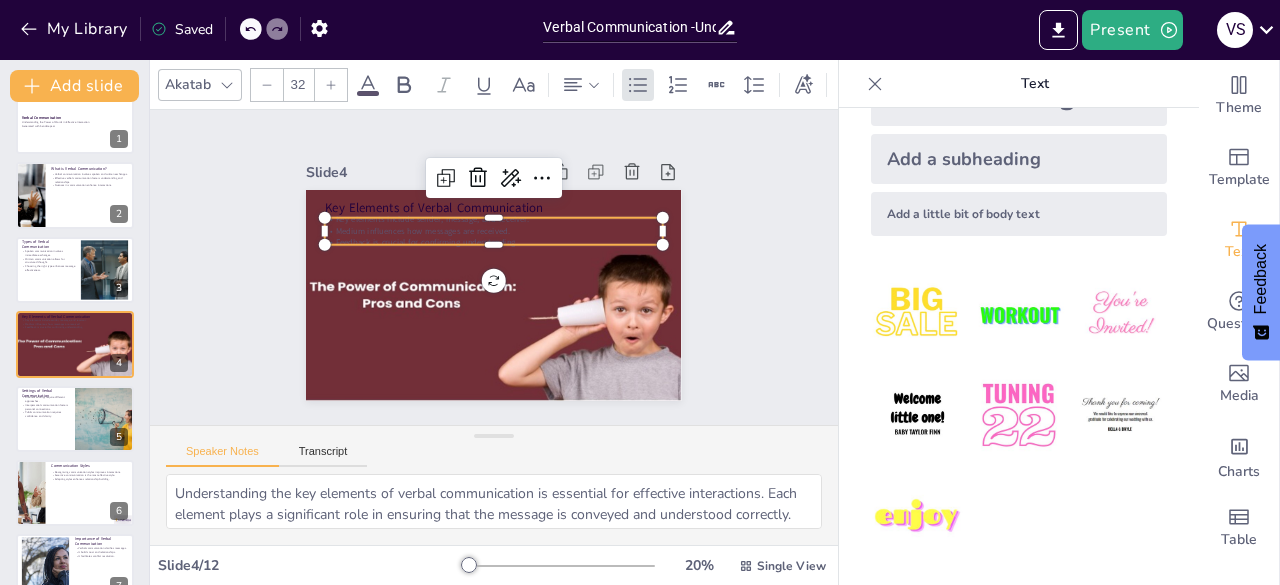 click on "Feedback is crucial for confirming understanding." at bounding box center [501, 244] 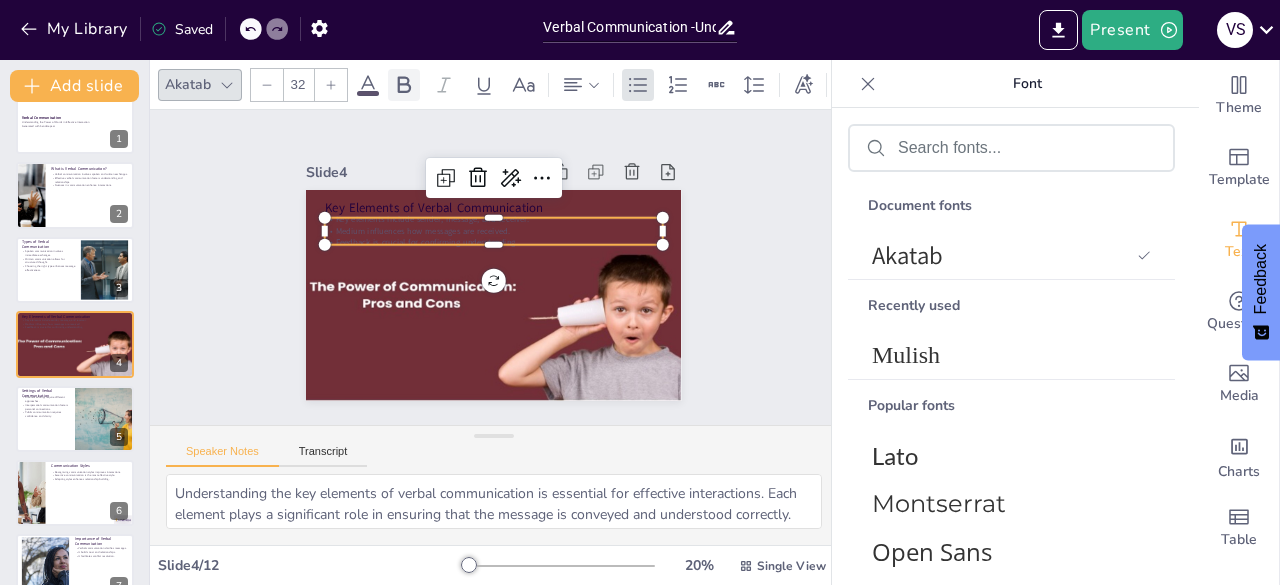 click 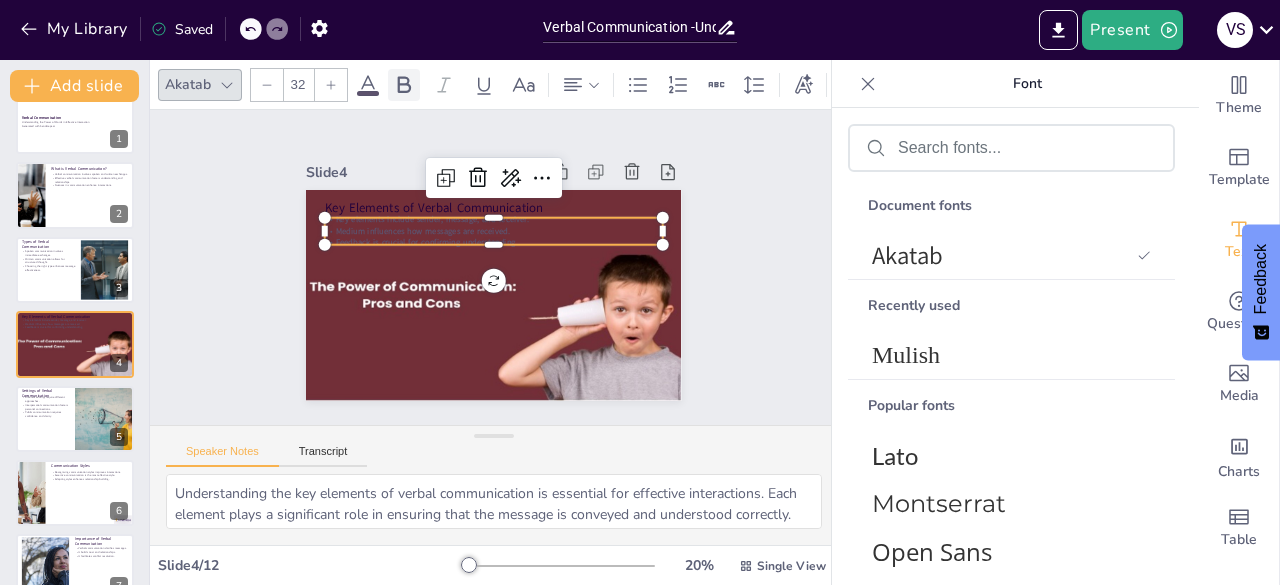 click 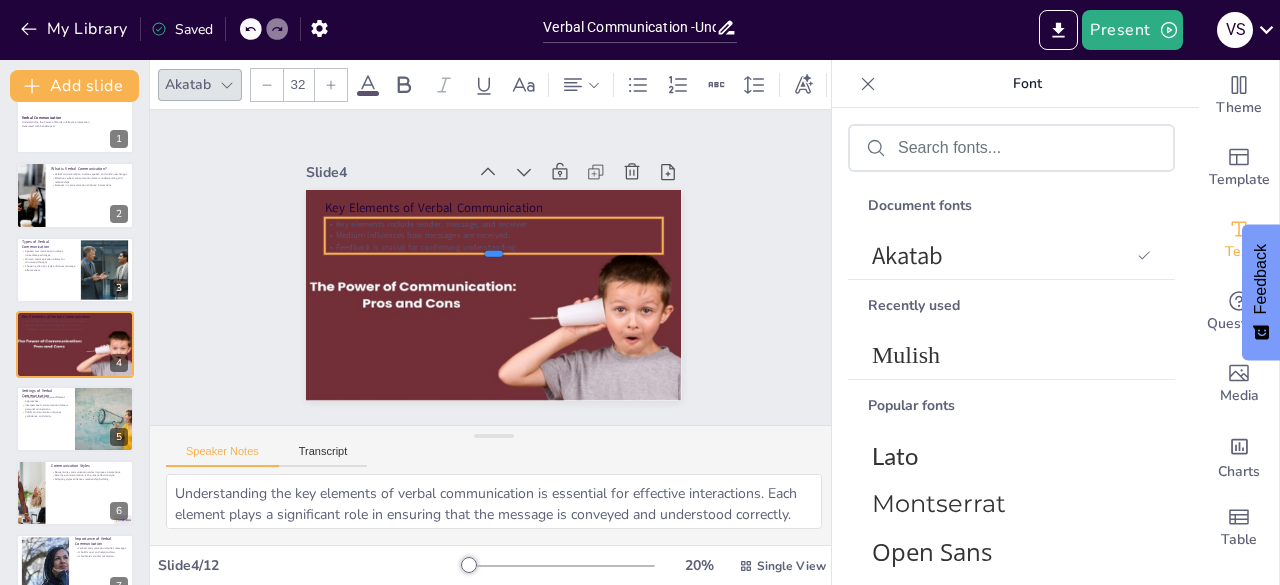 click at bounding box center (494, 261) 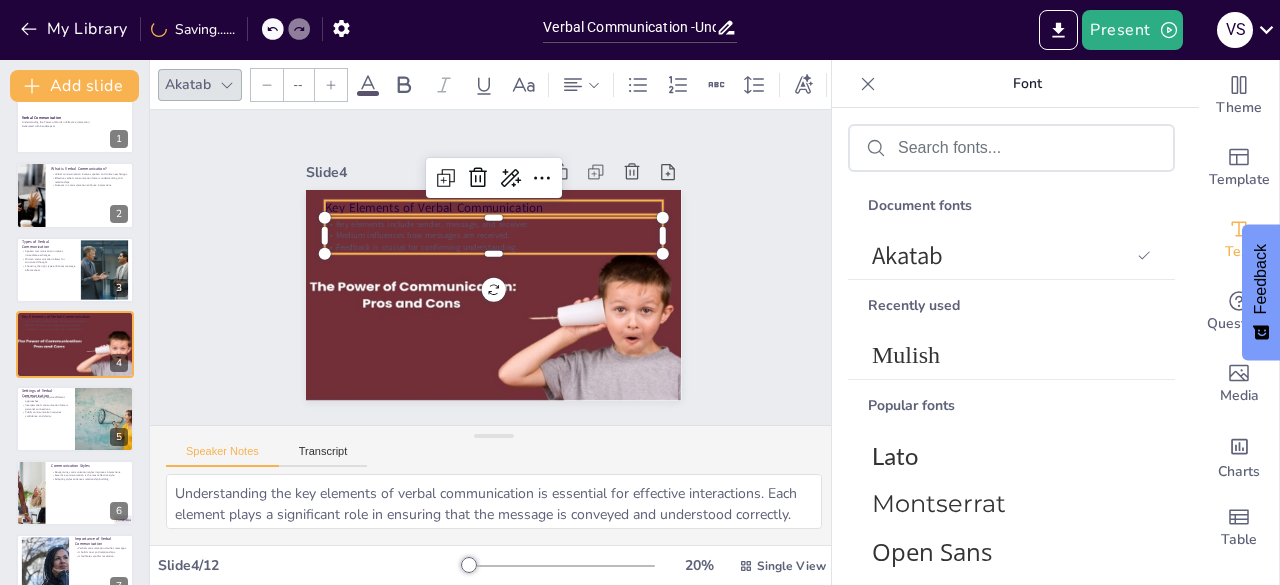 click on "Key Elements of Verbal Communication Key elements include sender, message, and receiver. Medium influences how messages are received. Feedback is crucial for confirming understanding." at bounding box center (488, 295) 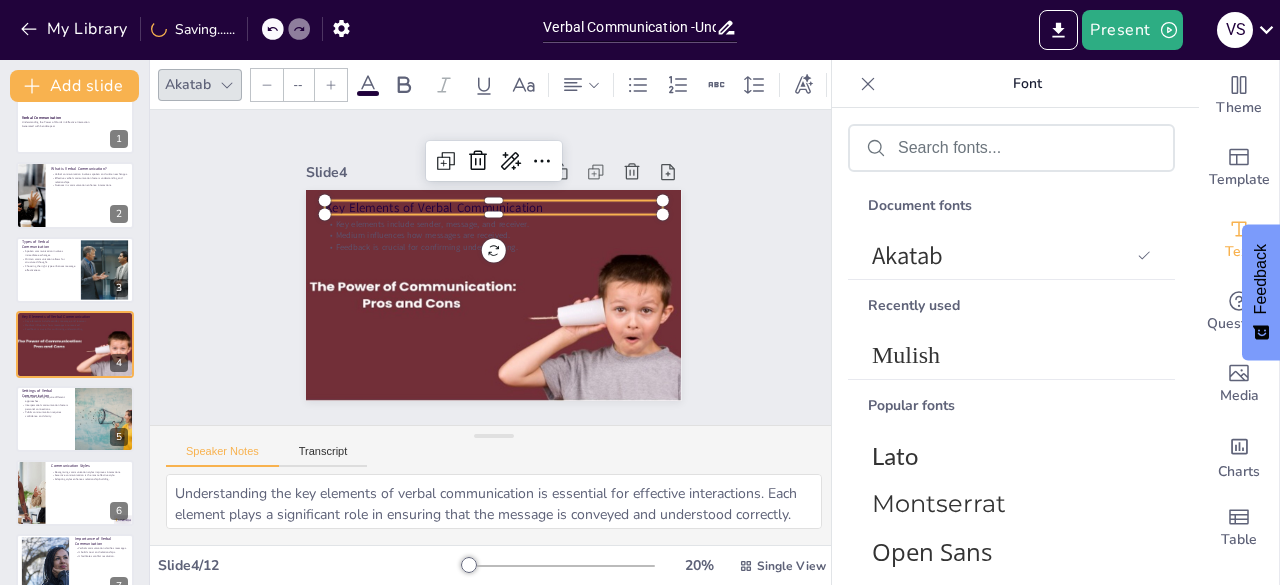 type on "48" 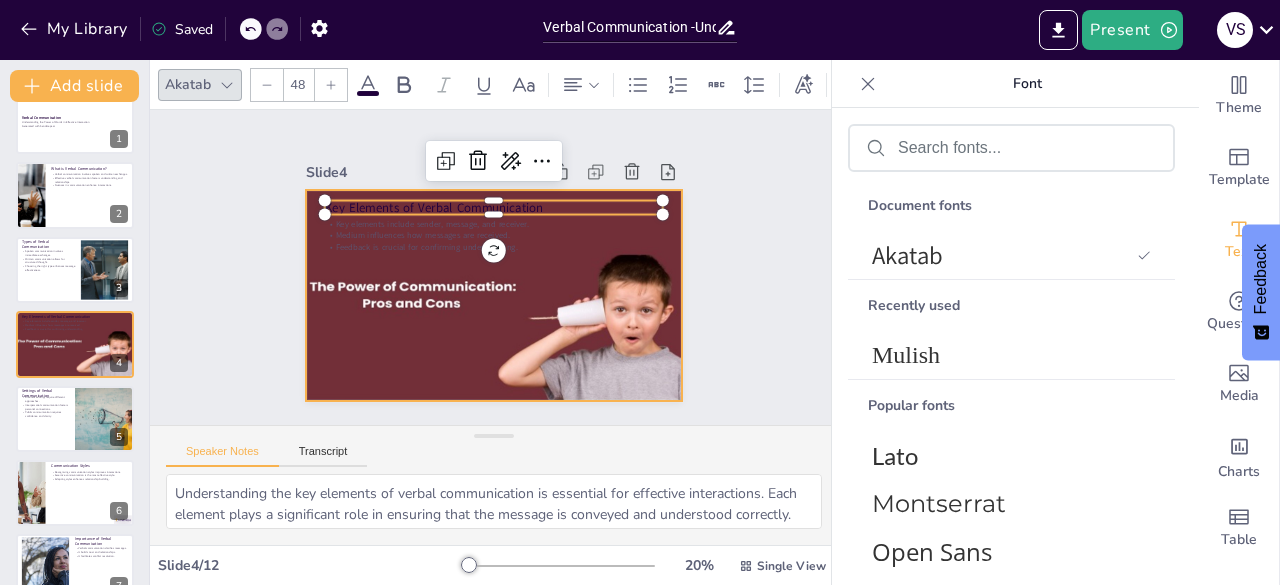 click at bounding box center [488, 295] 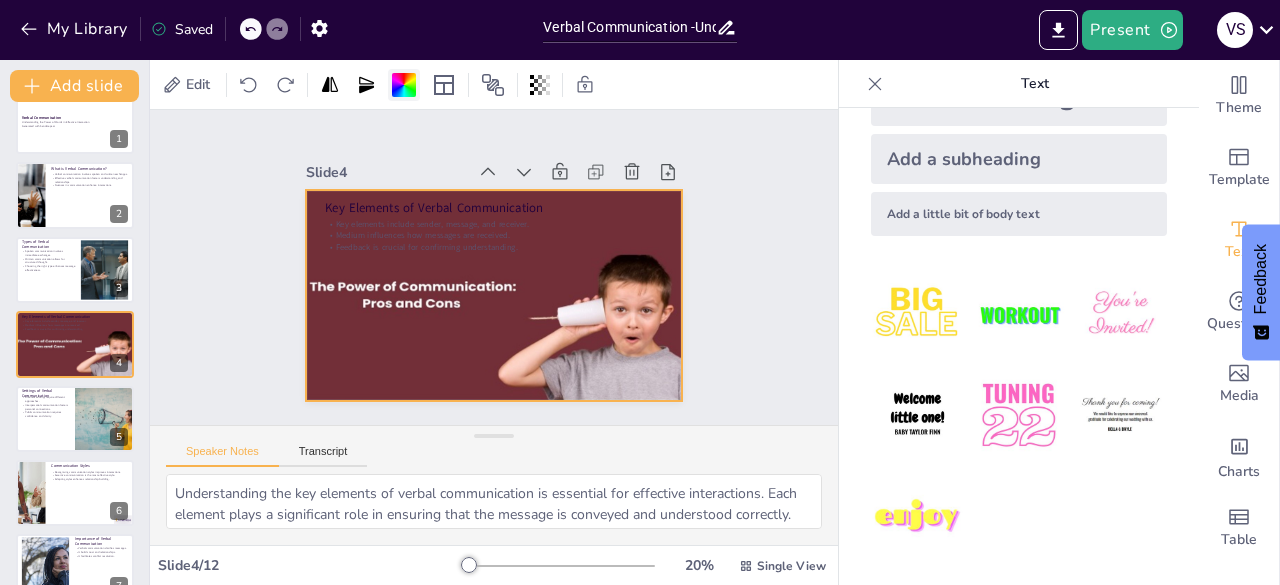 click at bounding box center [404, 85] 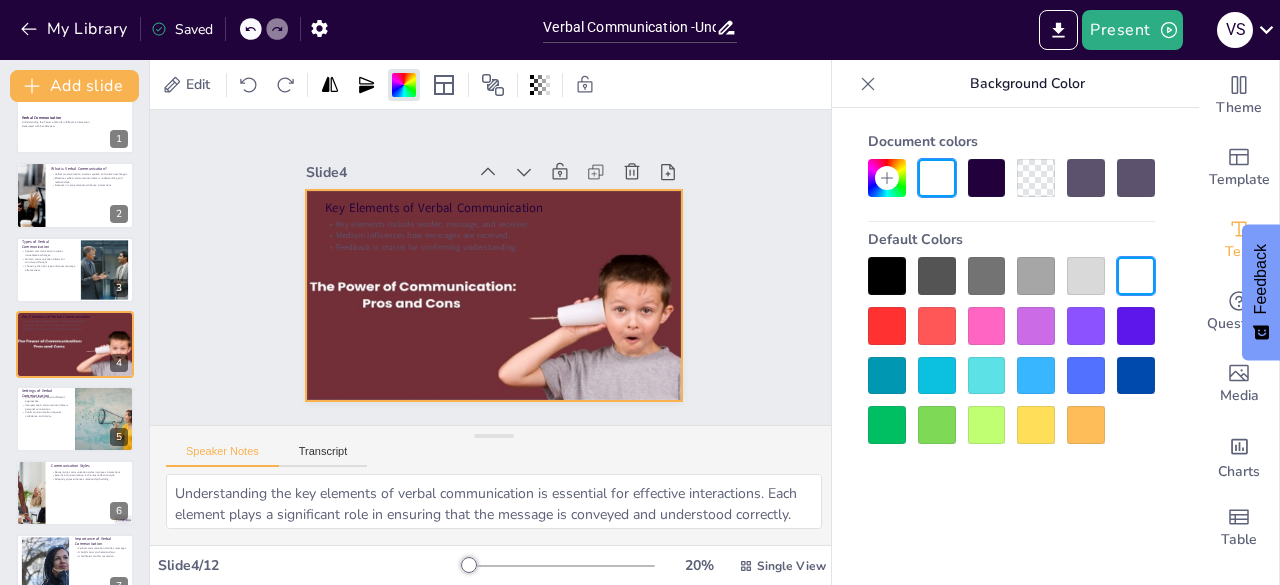 click at bounding box center (1136, 276) 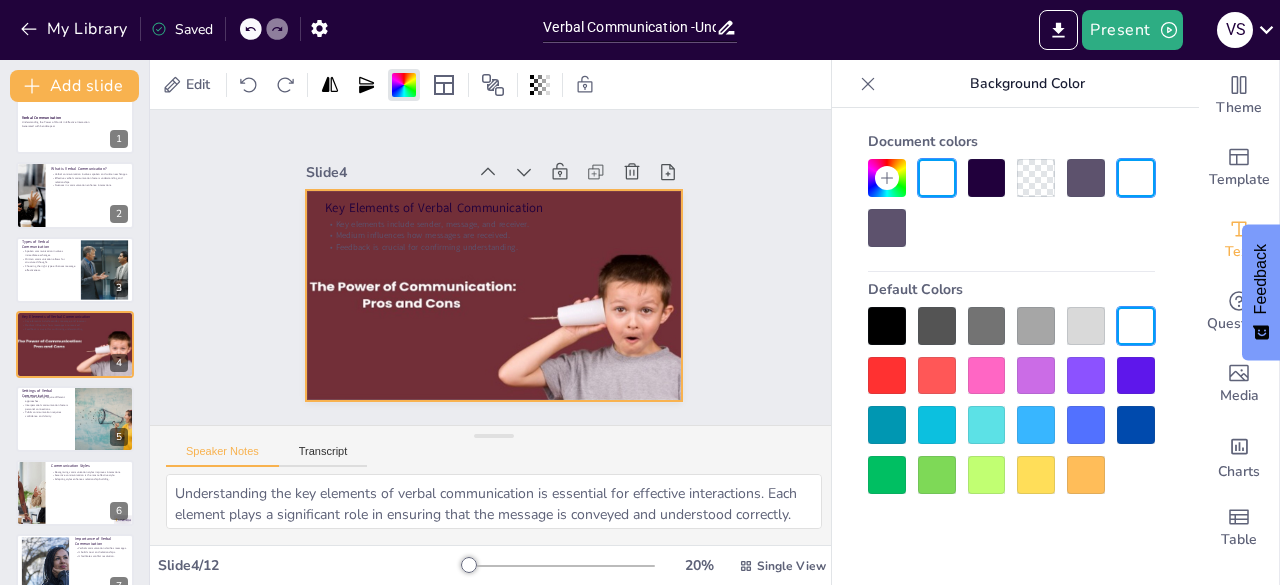click at bounding box center [493, 295] 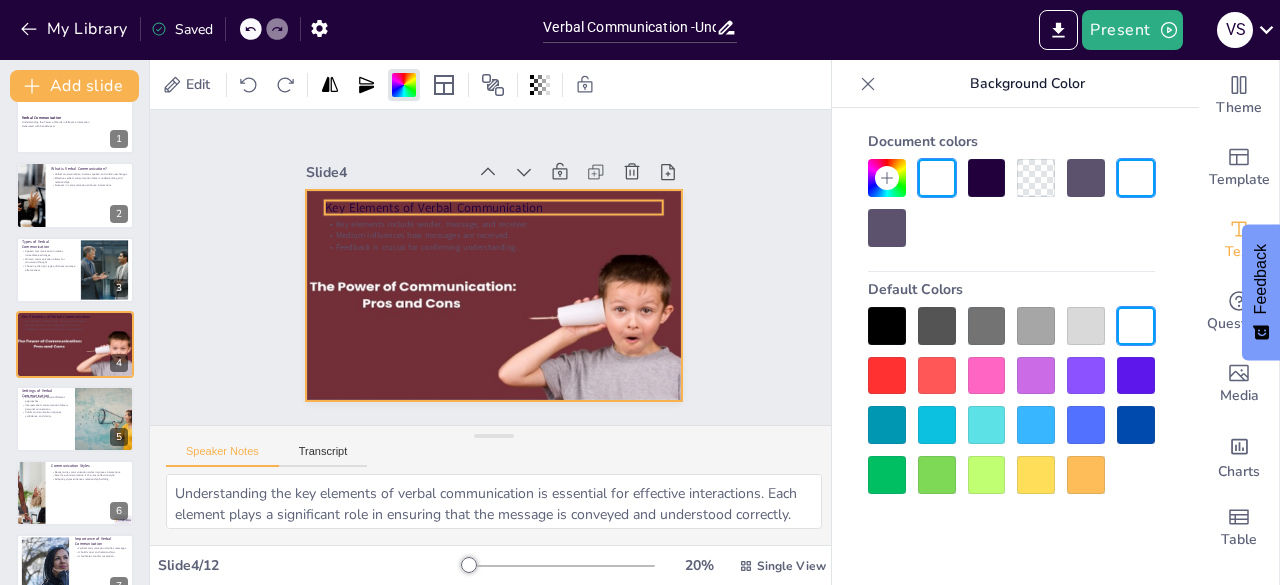 click on "Key Elements of Verbal Communication" at bounding box center (500, 208) 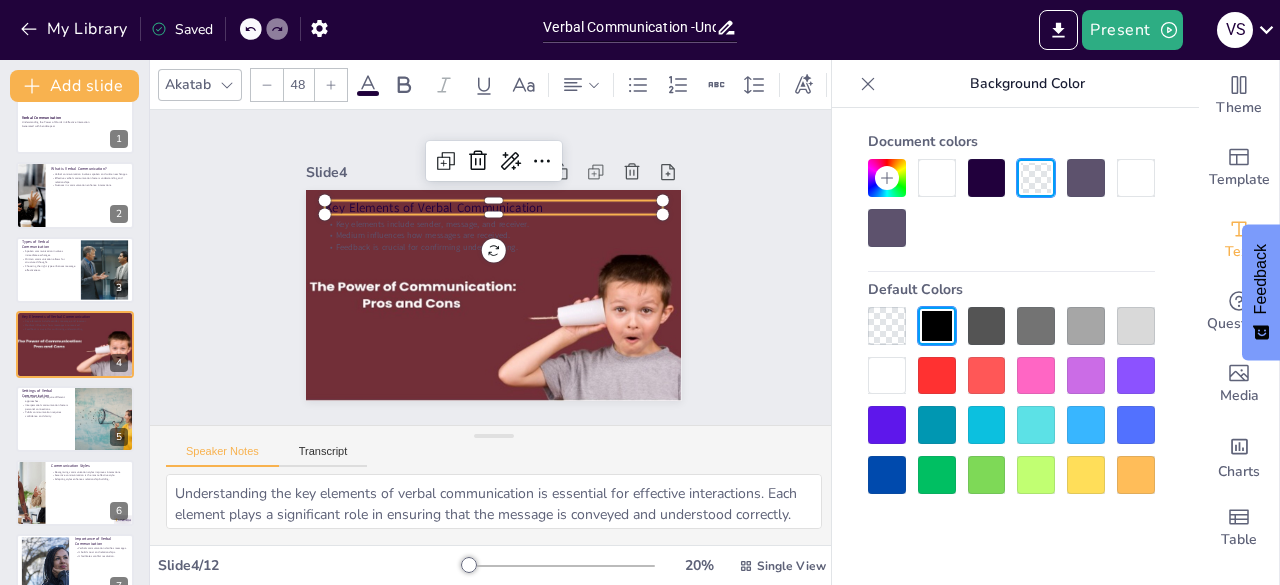 click at bounding box center [987, 326] 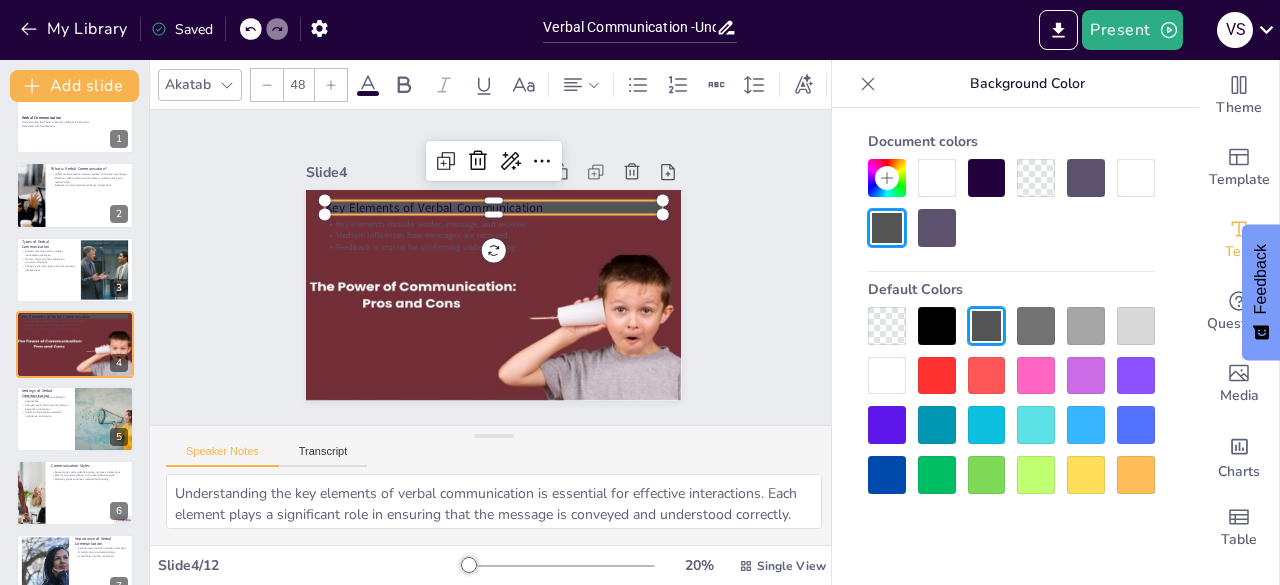 click at bounding box center (987, 475) 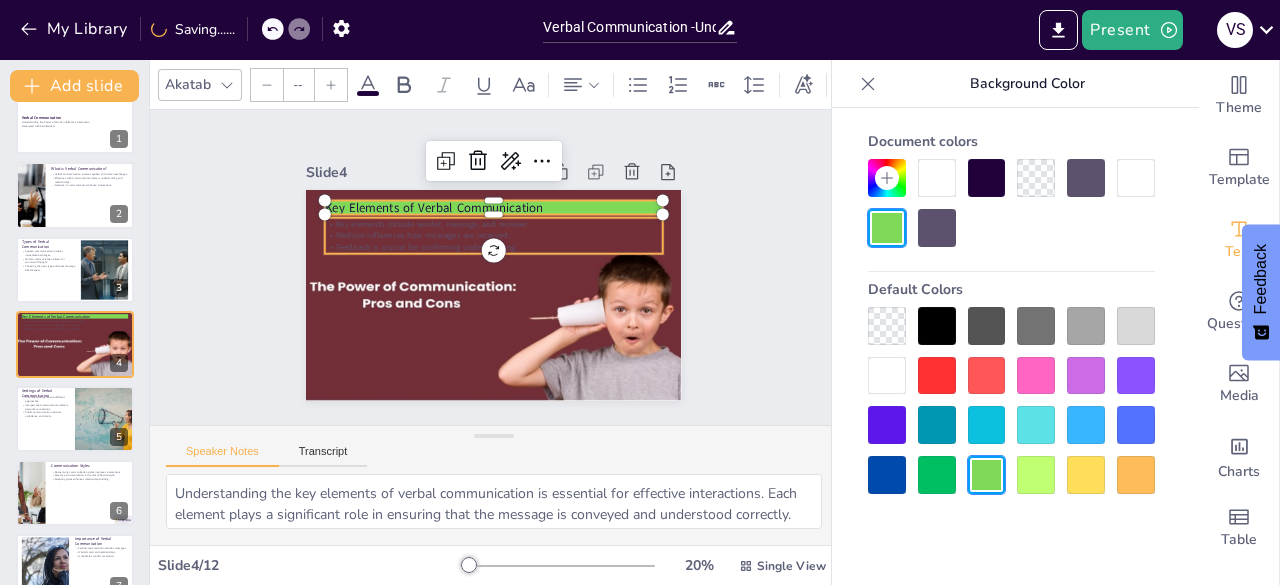 type on "32" 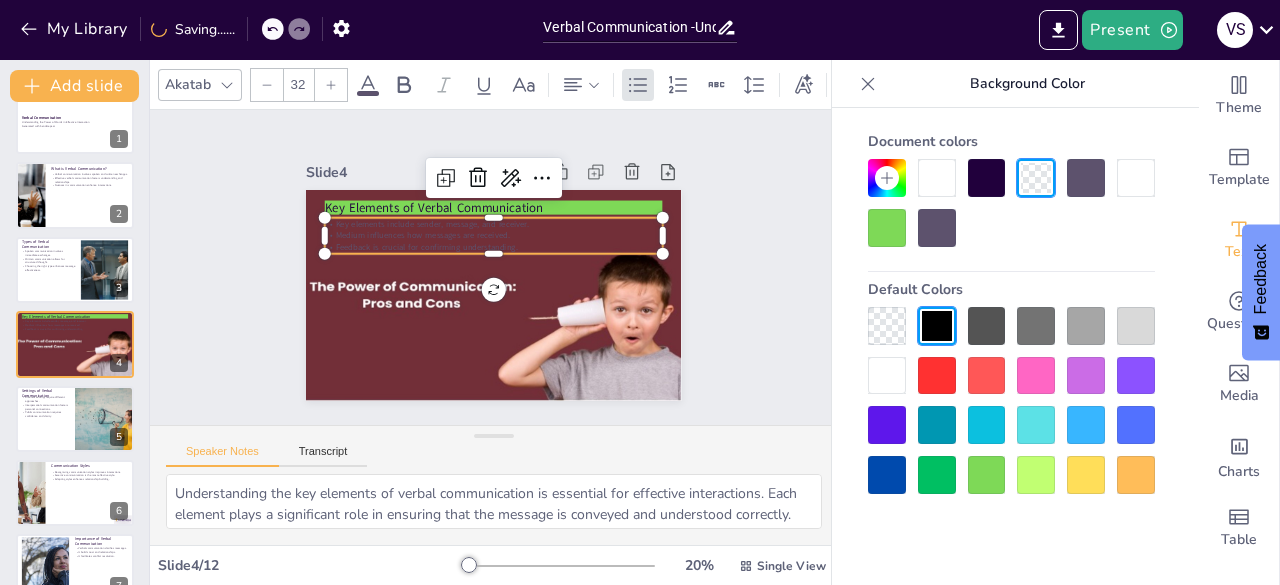click on "Medium influences how messages are received." at bounding box center [497, 235] 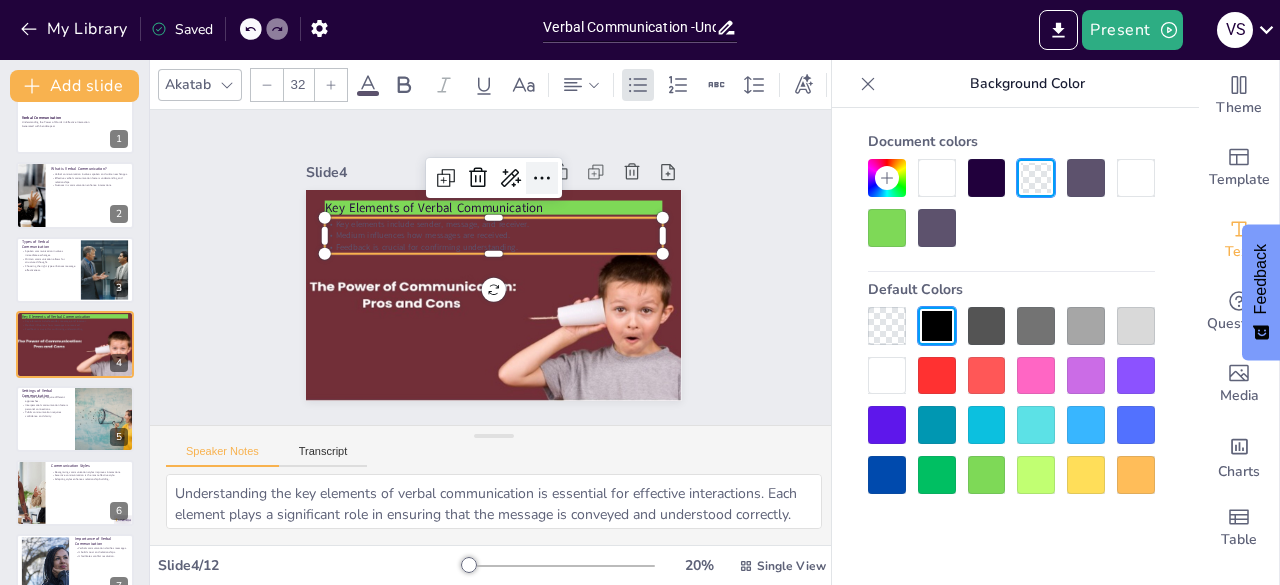 click 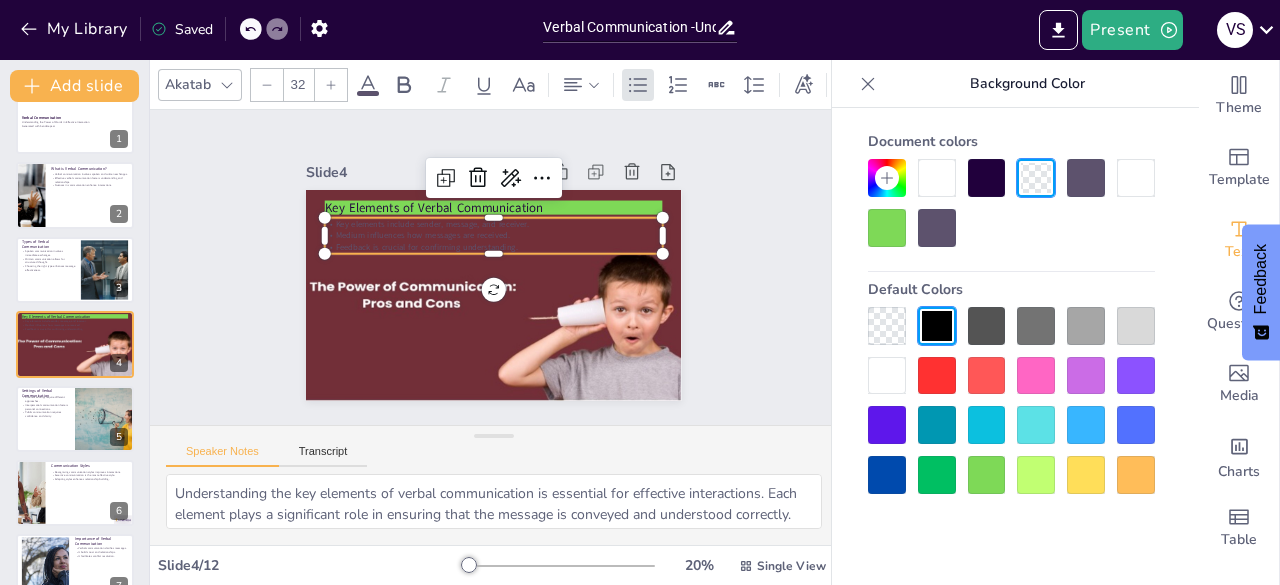 click on "Document colors Default Colors" at bounding box center (1011, 309) 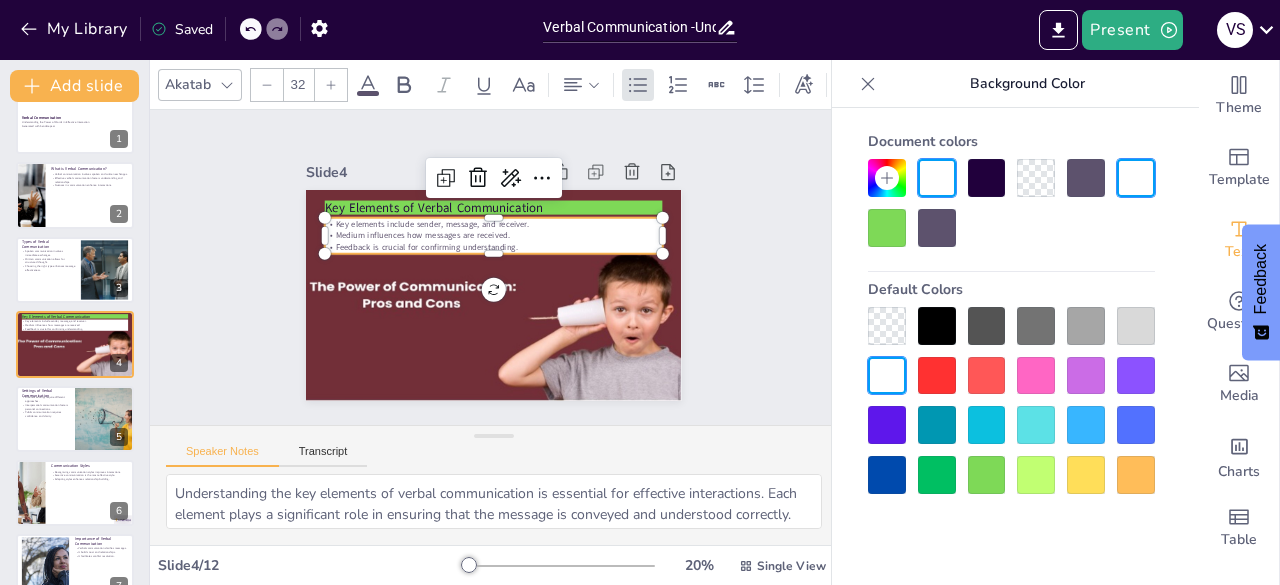 click at bounding box center (887, 326) 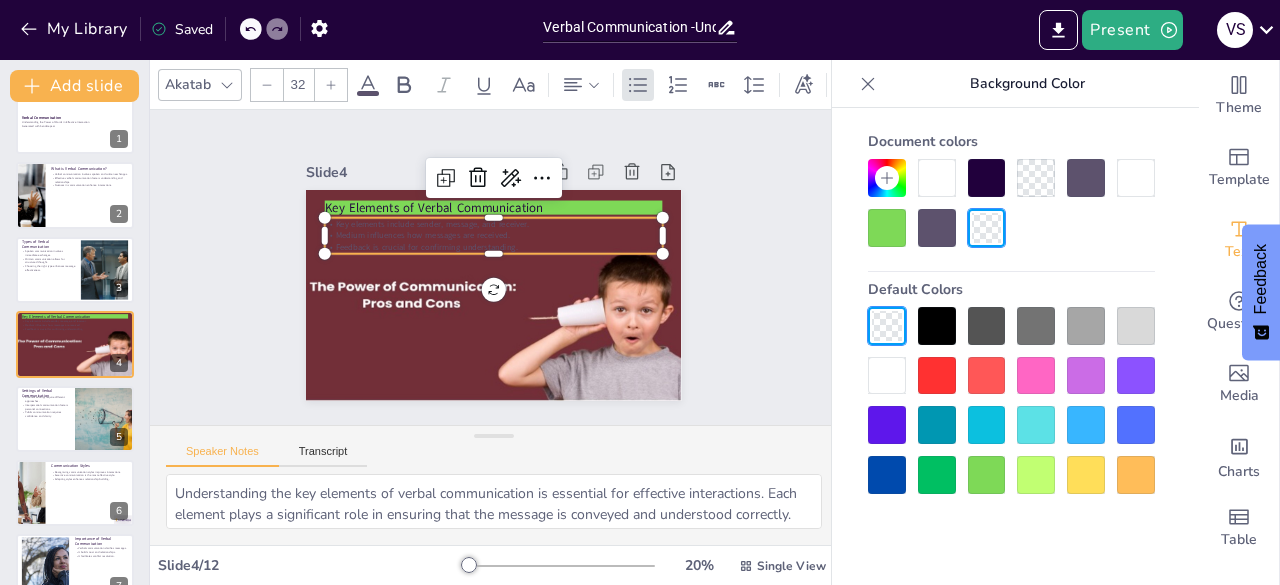 click at bounding box center (887, 376) 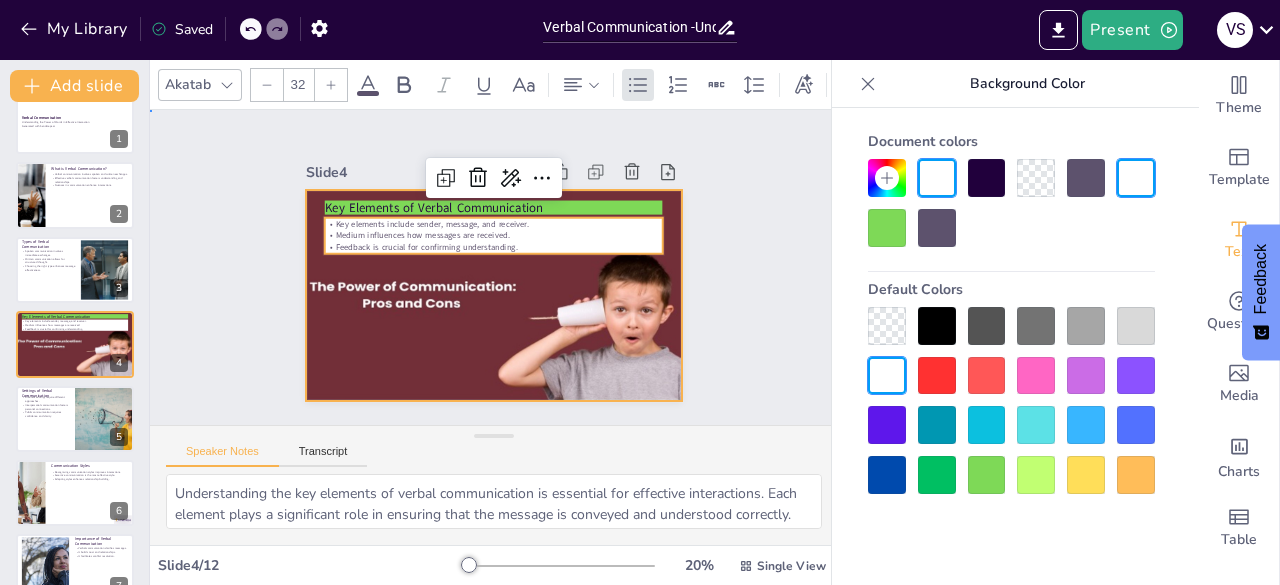 click at bounding box center [491, 296] 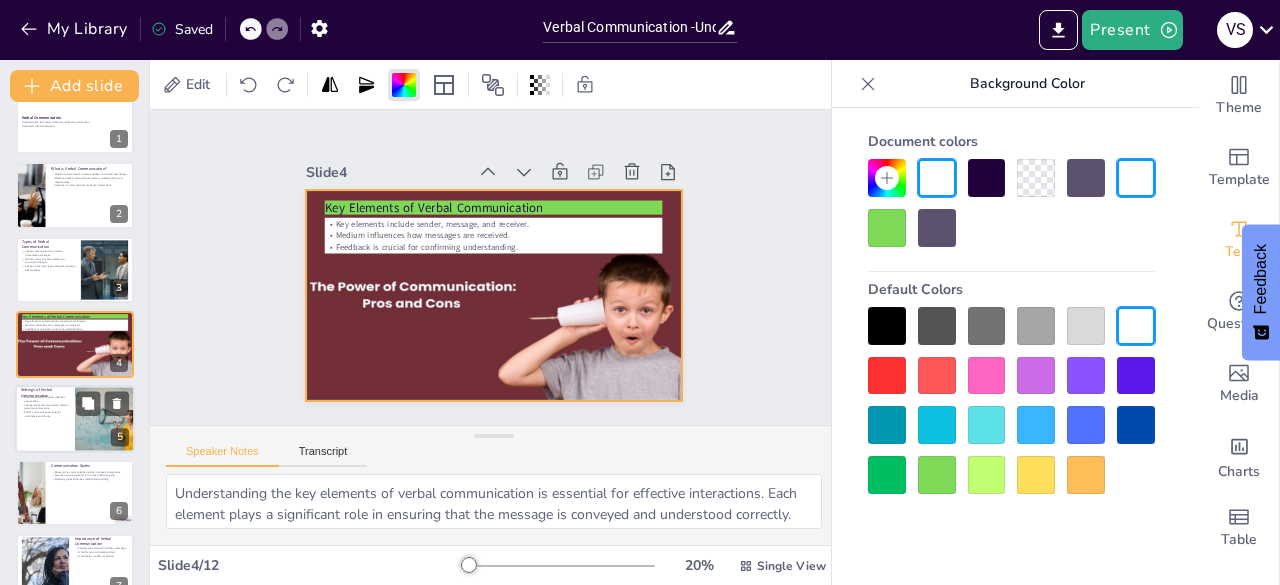 click on "Public communication requires confidence and clarity." at bounding box center (45, 413) 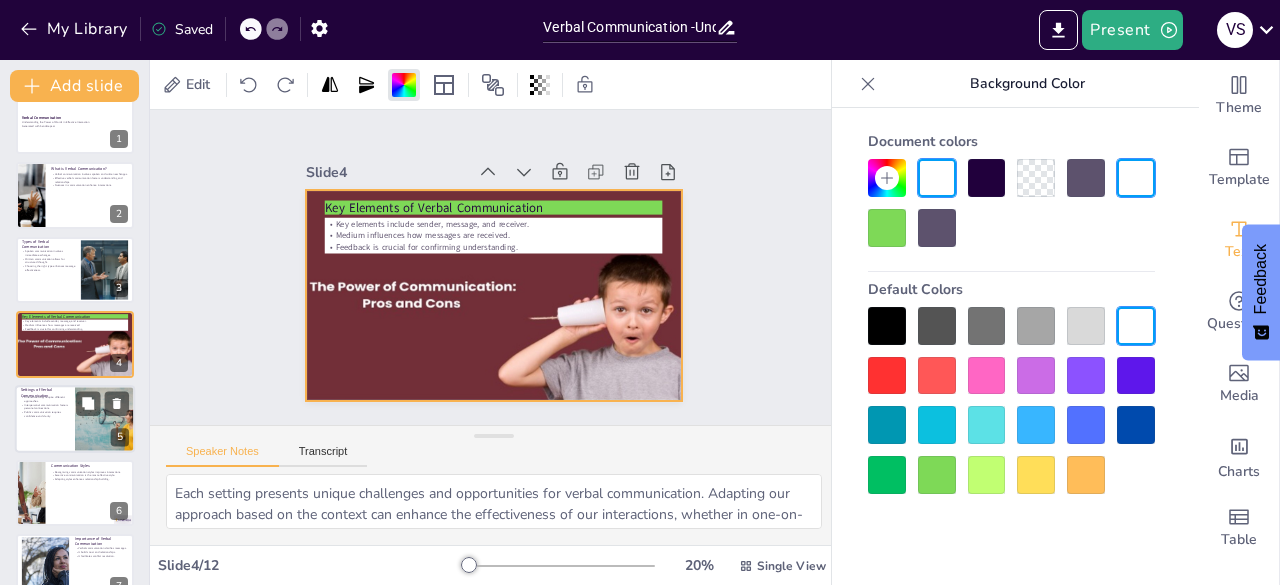 scroll, scrollTop: 105, scrollLeft: 0, axis: vertical 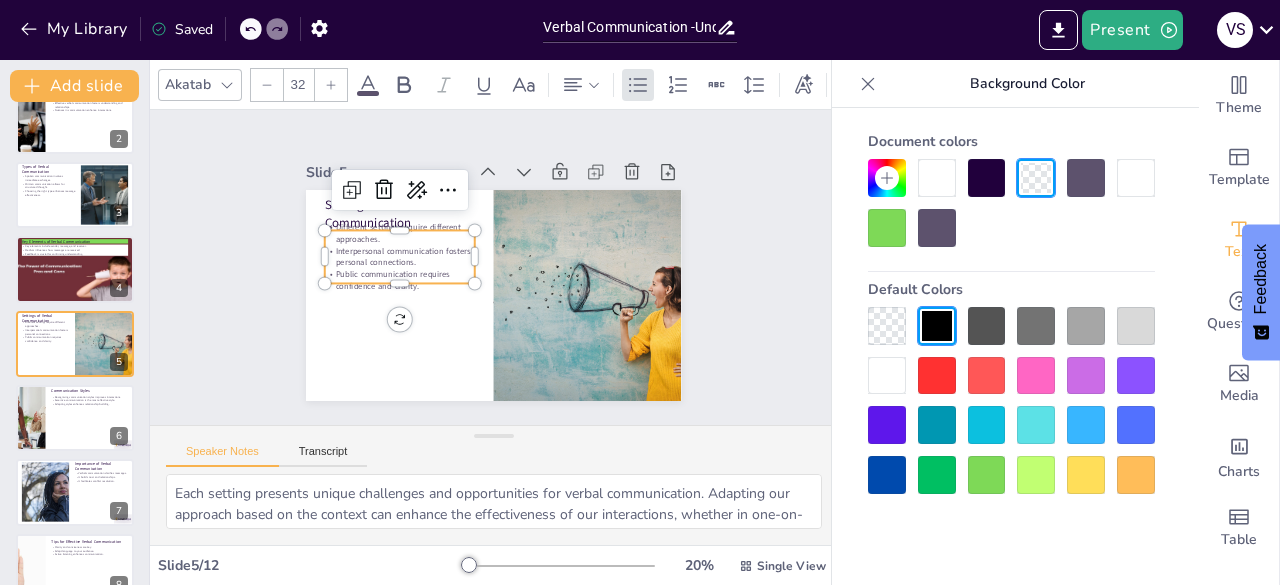 click on "Interpersonal communication fosters personal connections." at bounding box center [402, 247] 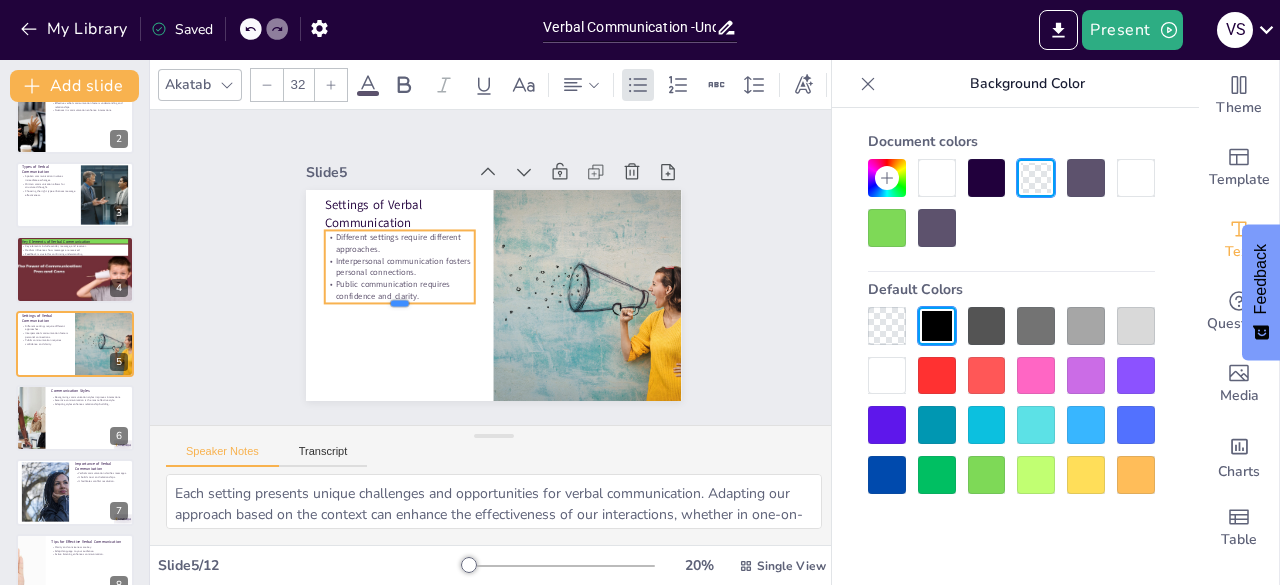 drag, startPoint x: 381, startPoint y: 279, endPoint x: 384, endPoint y: 299, distance: 20.22375 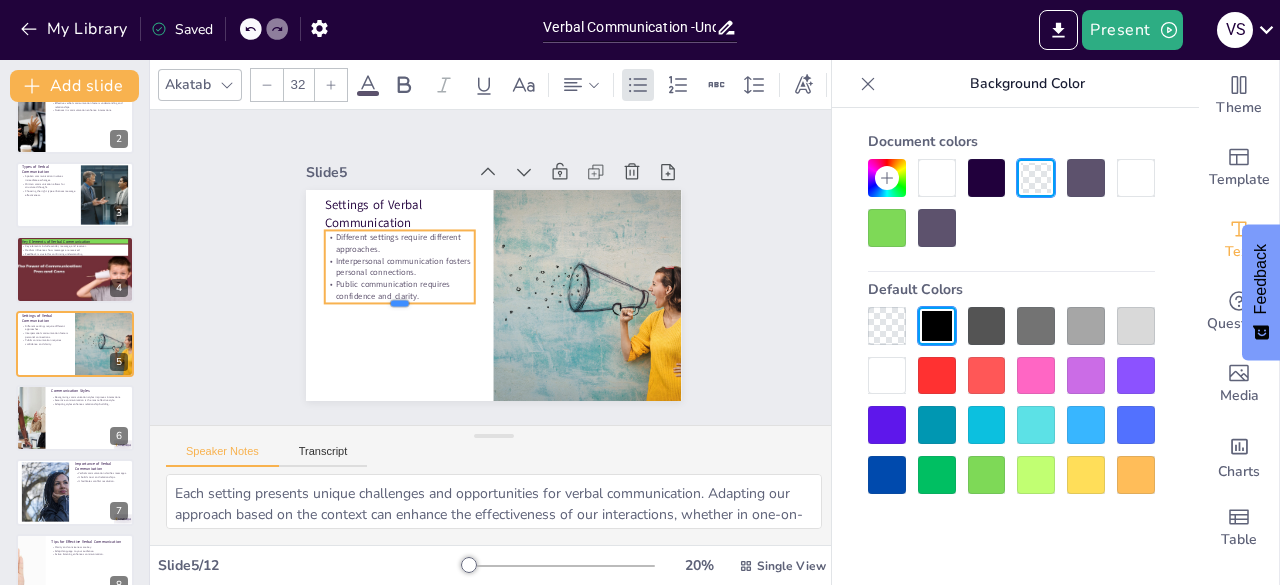 click at bounding box center [400, 311] 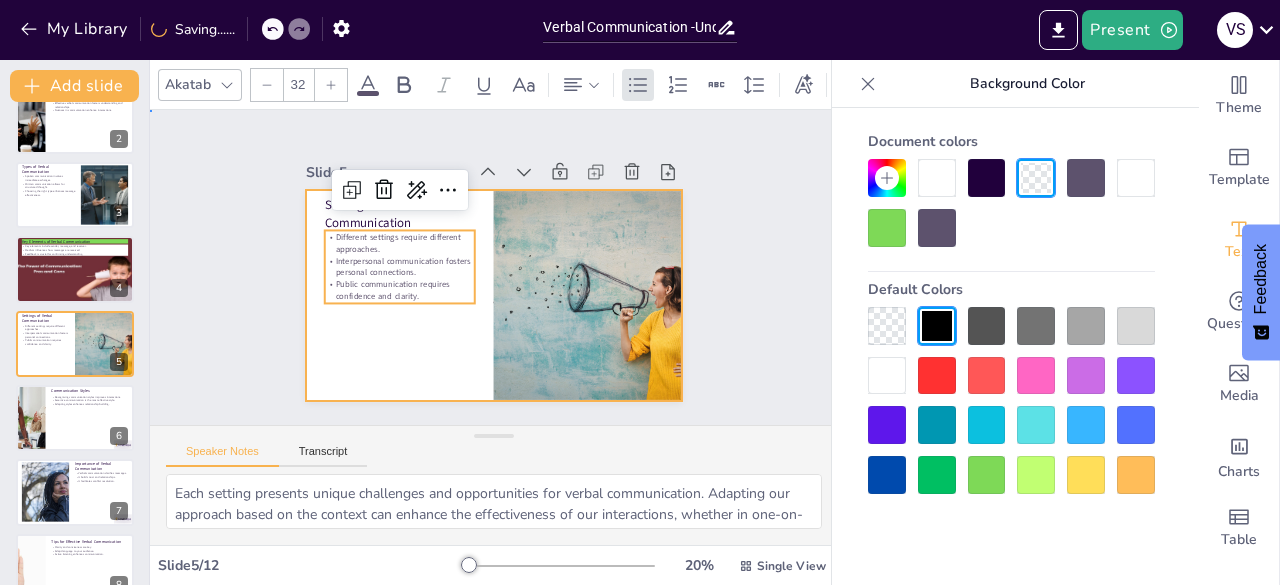 click at bounding box center [490, 295] 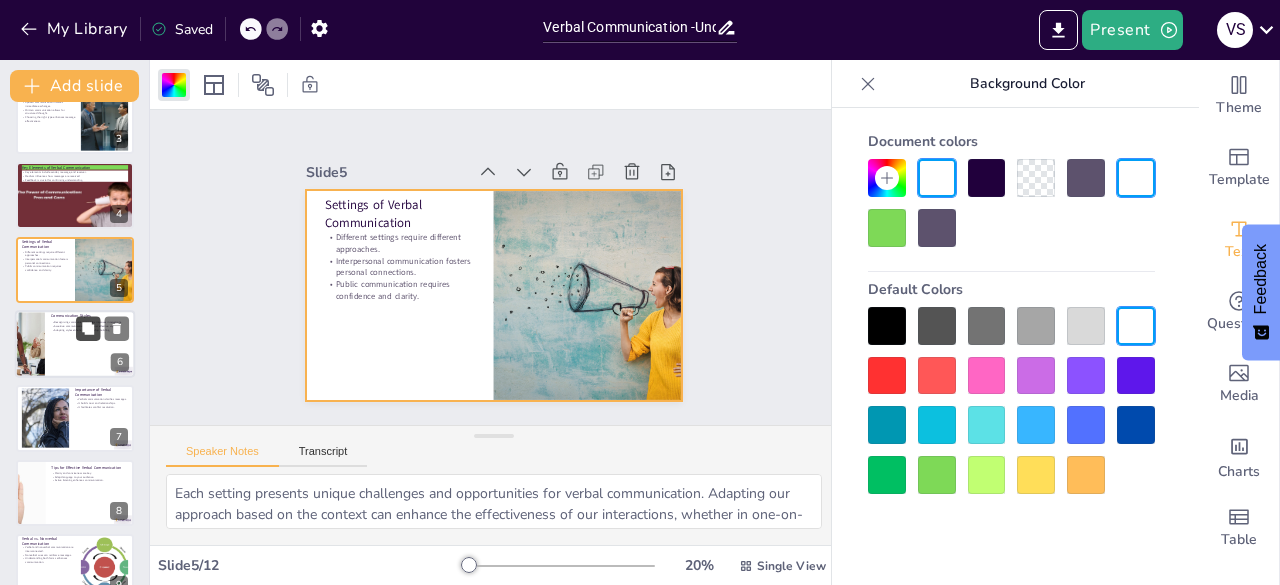 scroll, scrollTop: 205, scrollLeft: 0, axis: vertical 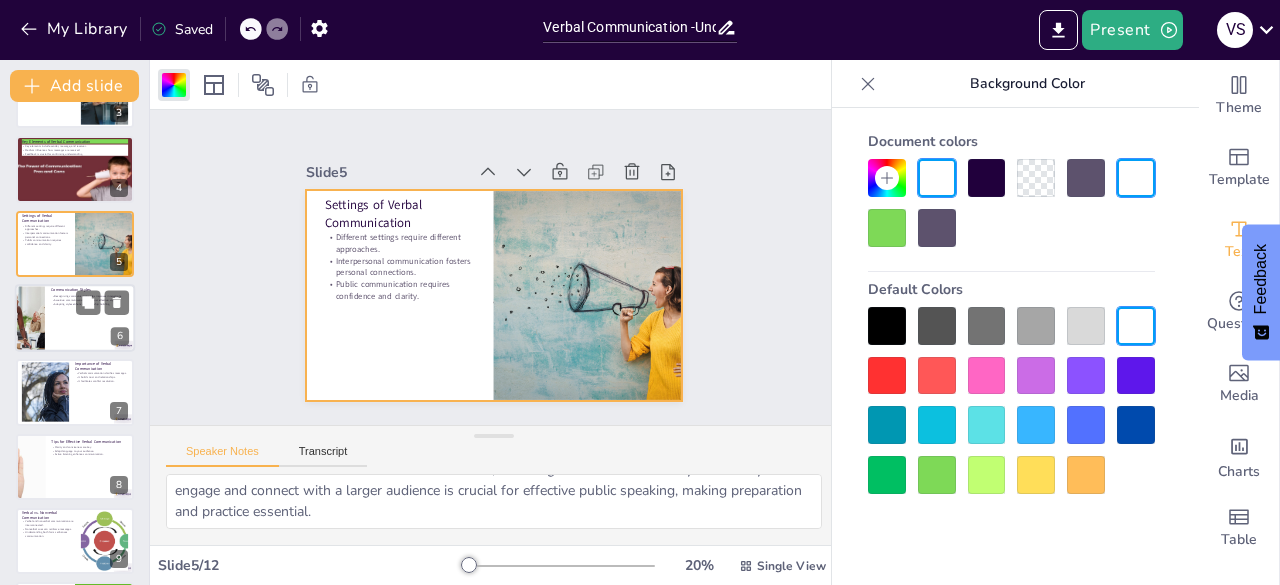 click at bounding box center (75, 318) 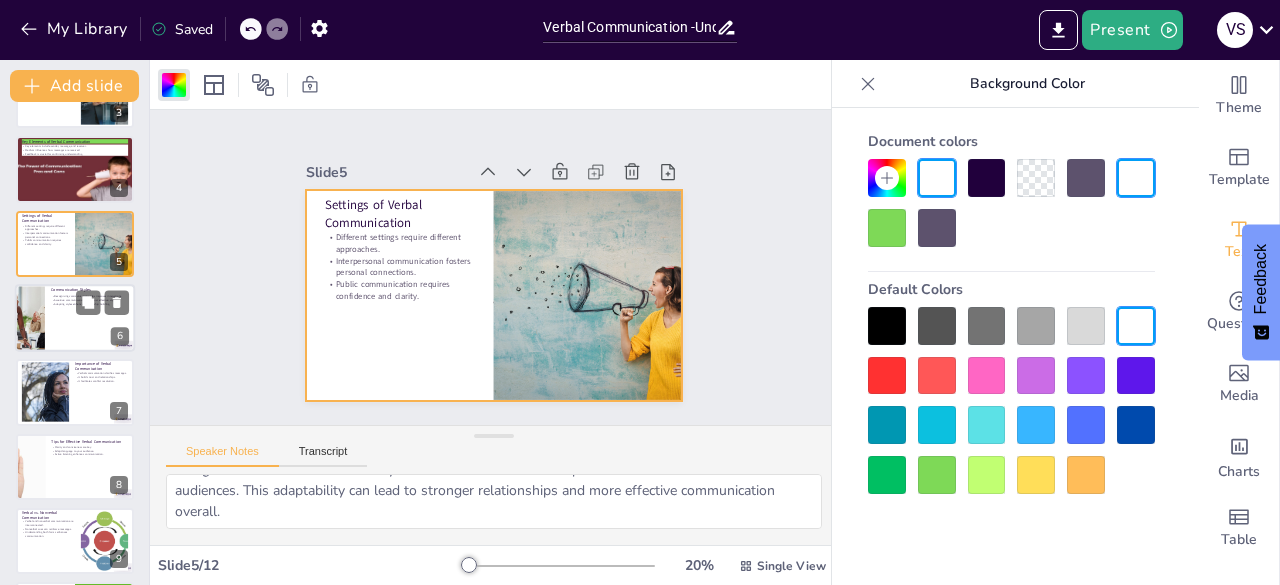 scroll, scrollTop: 179, scrollLeft: 0, axis: vertical 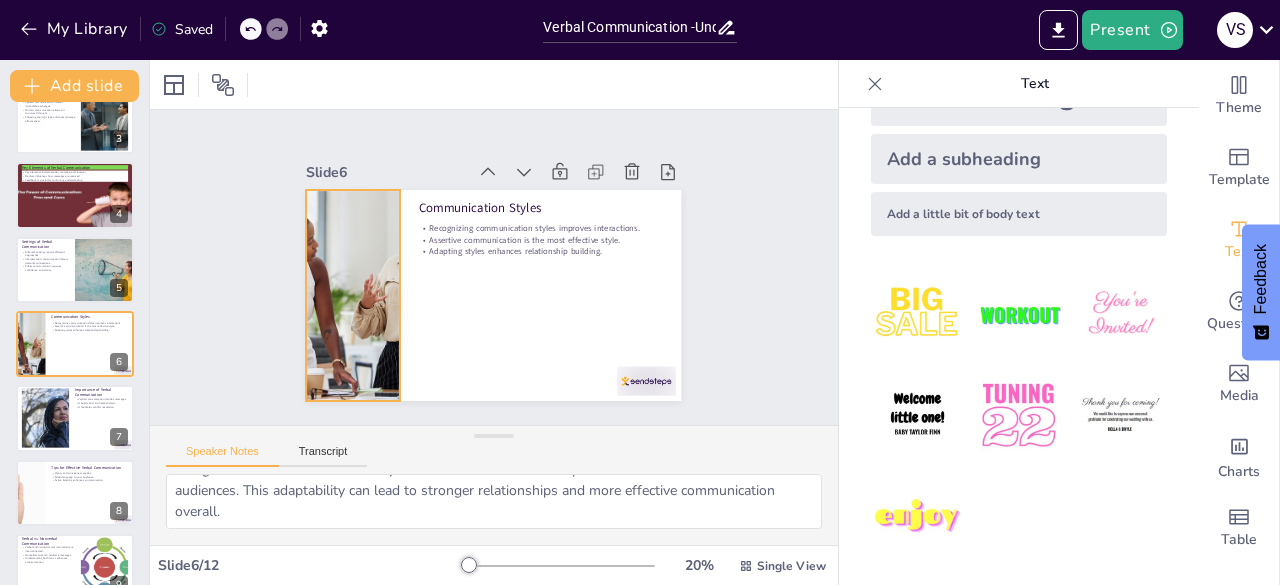 click at bounding box center (353, 295) 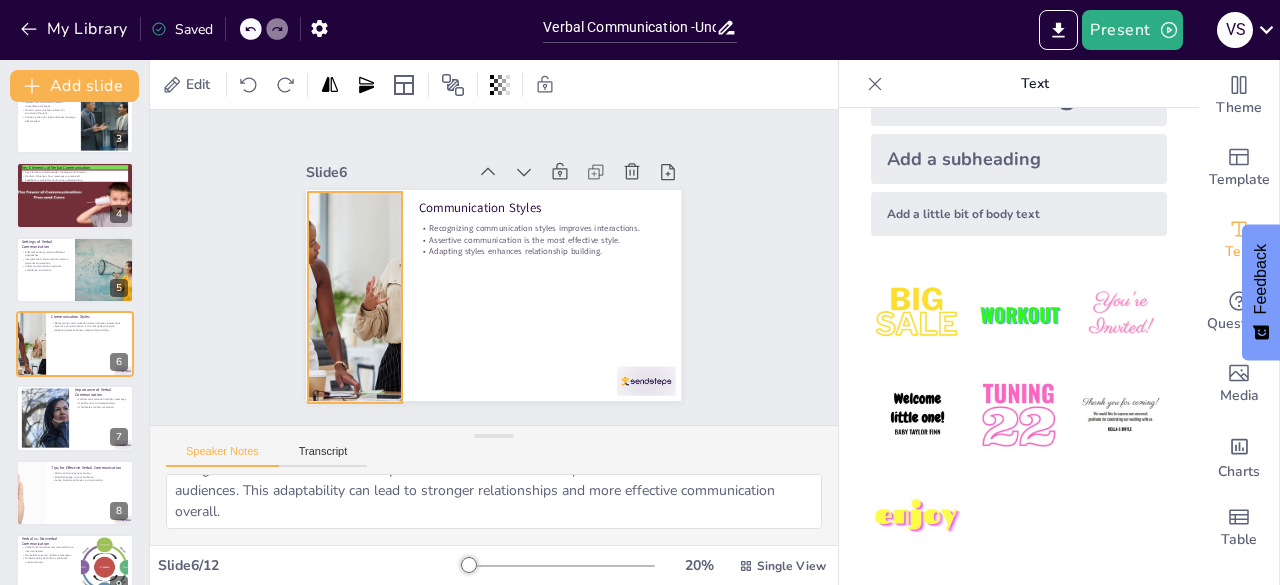 click at bounding box center [353, 283] 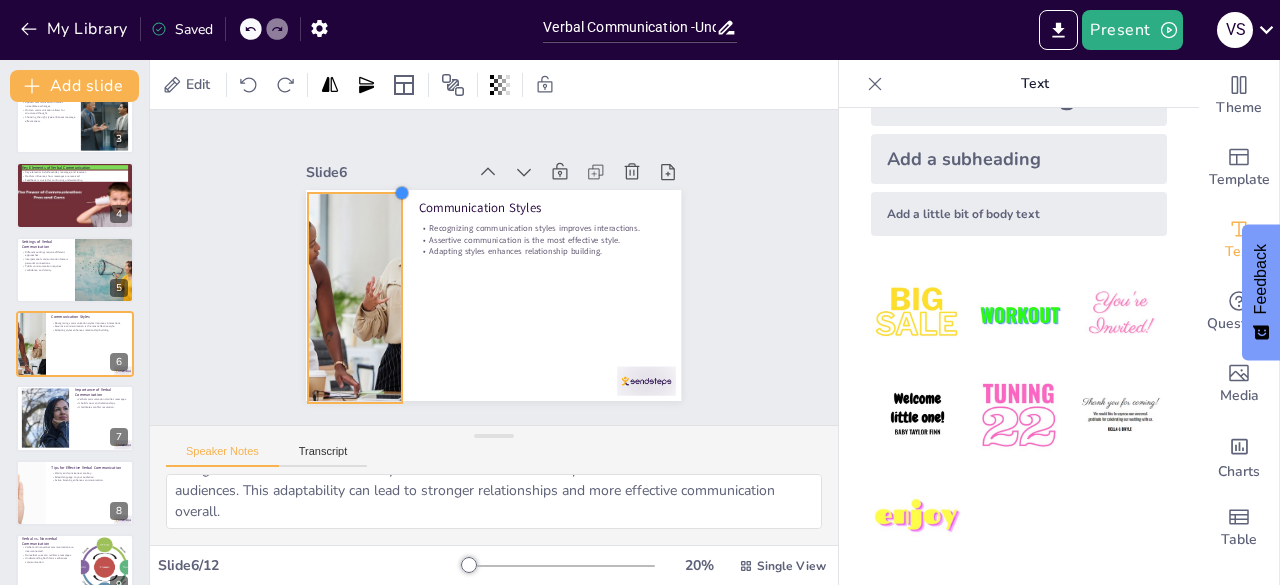 click at bounding box center (402, 193) 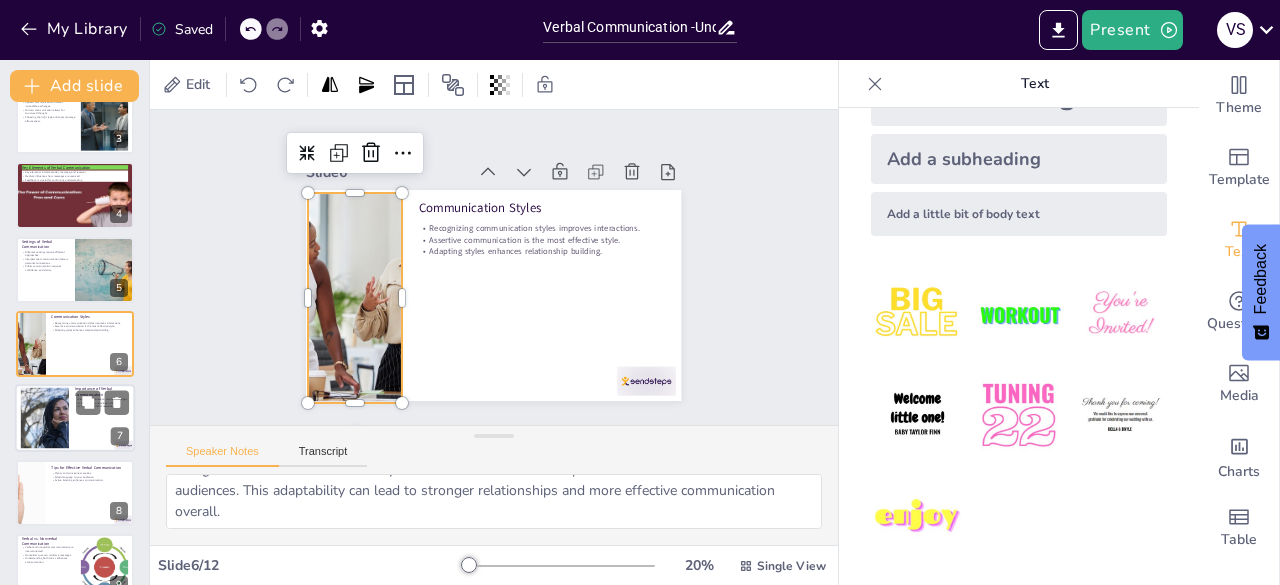 click at bounding box center [45, 418] 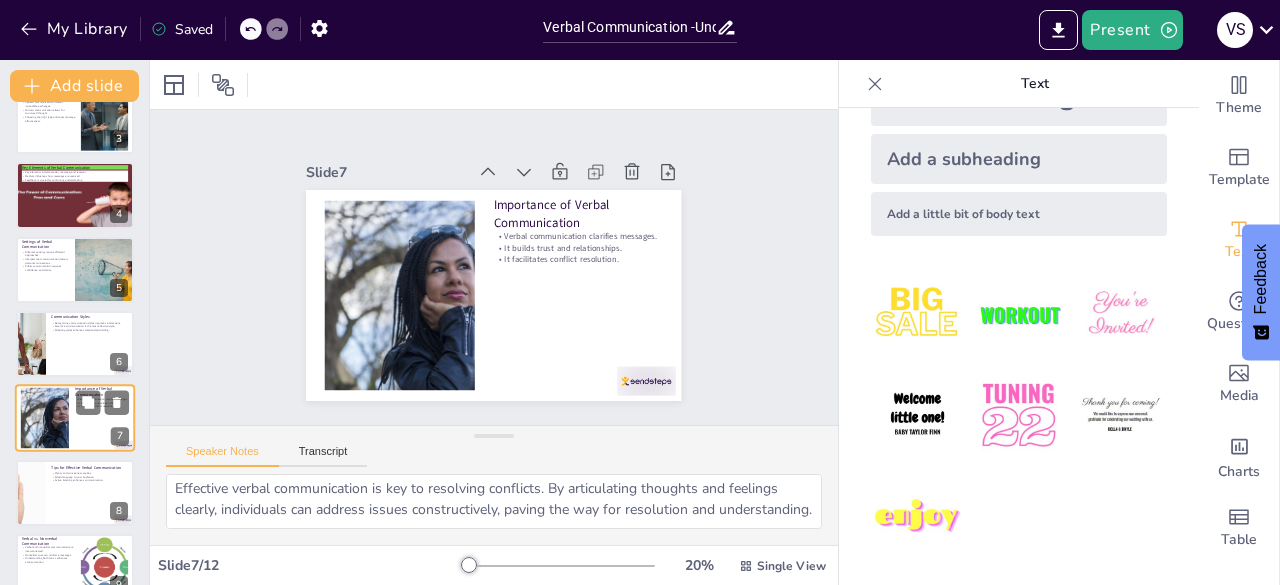 scroll, scrollTop: 254, scrollLeft: 0, axis: vertical 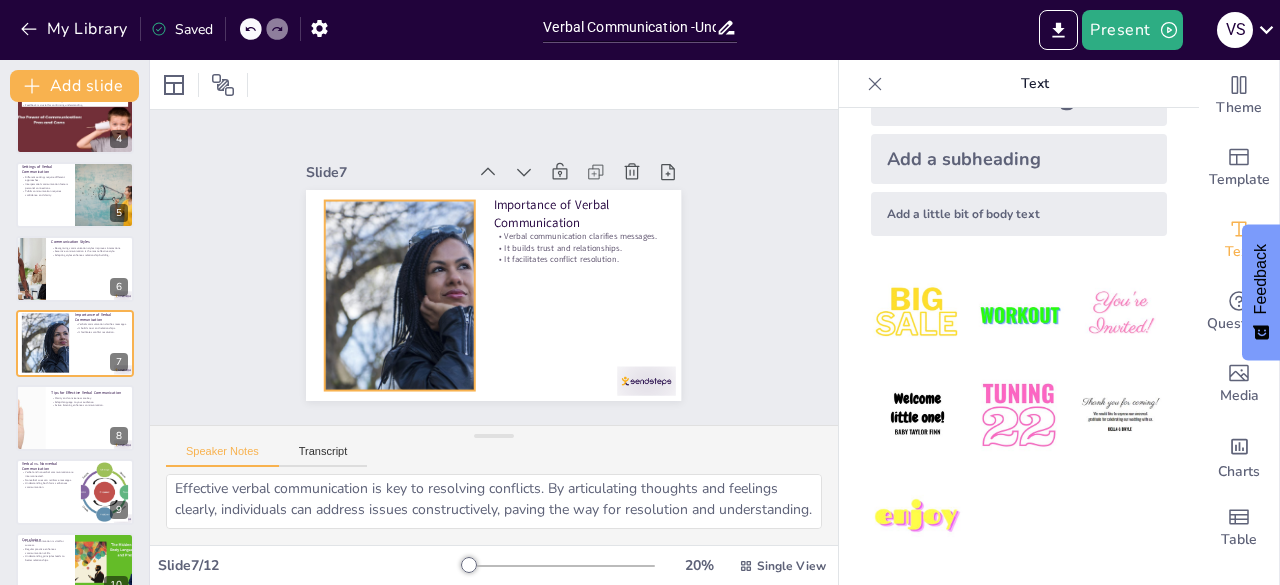 click at bounding box center [396, 265] 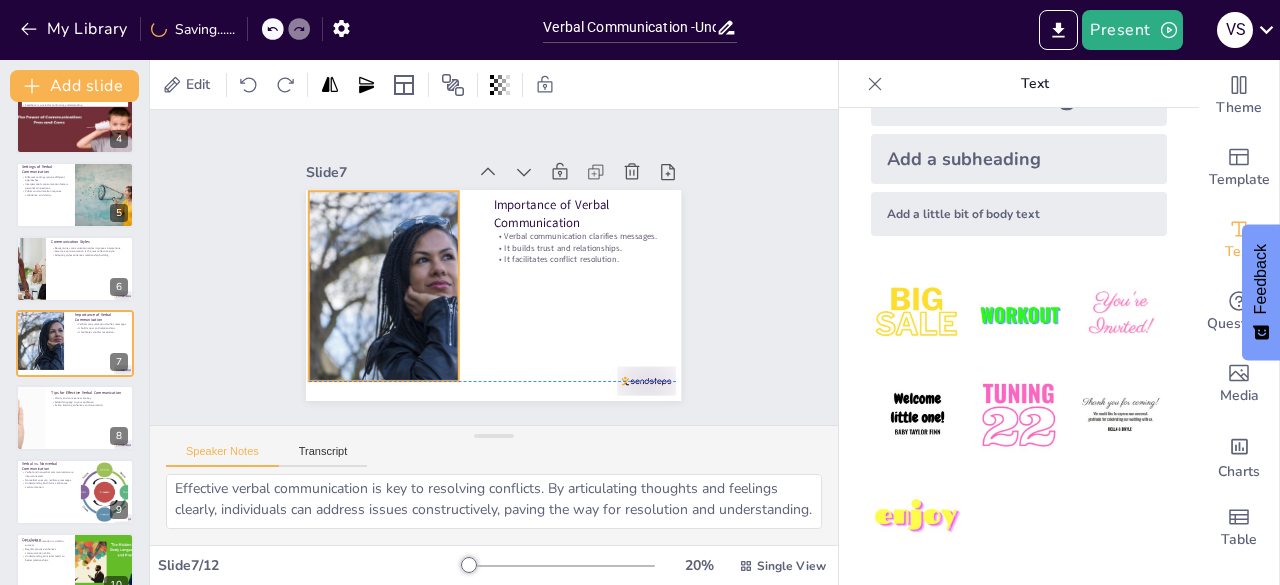 drag, startPoint x: 373, startPoint y: 320, endPoint x: 357, endPoint y: 307, distance: 20.615528 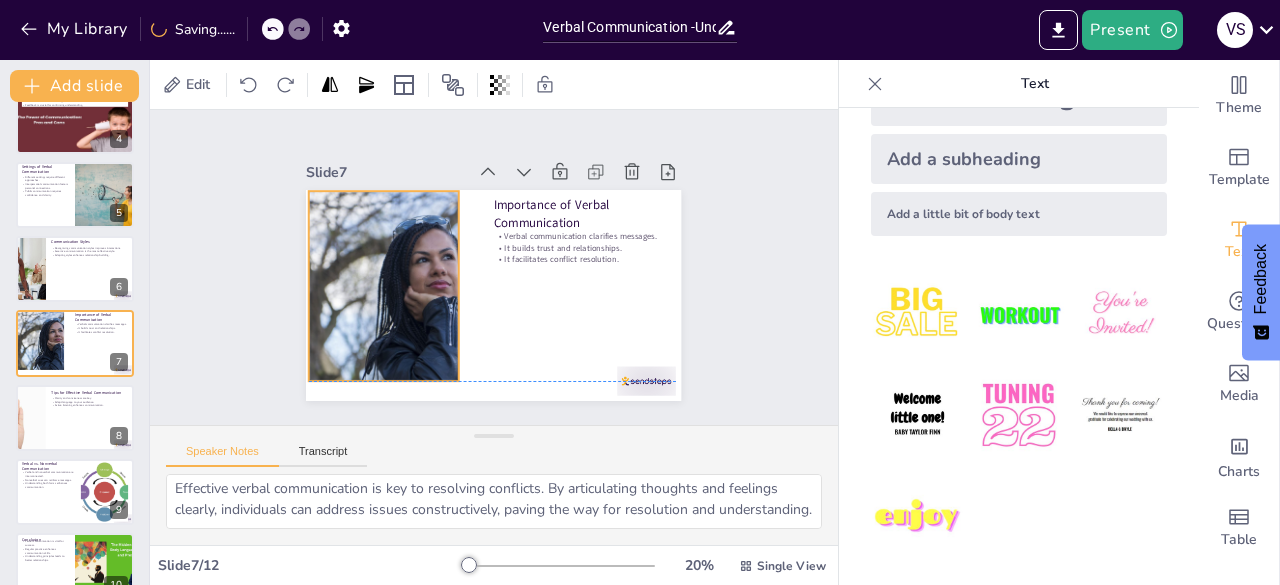 click at bounding box center [383, 275] 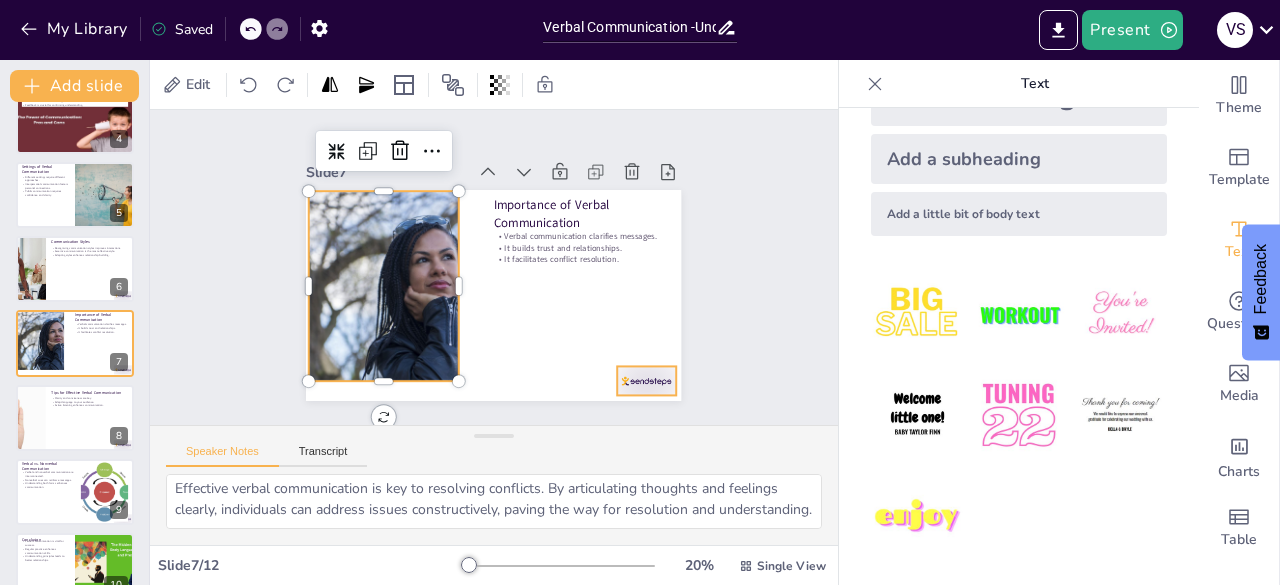click at bounding box center (634, 396) 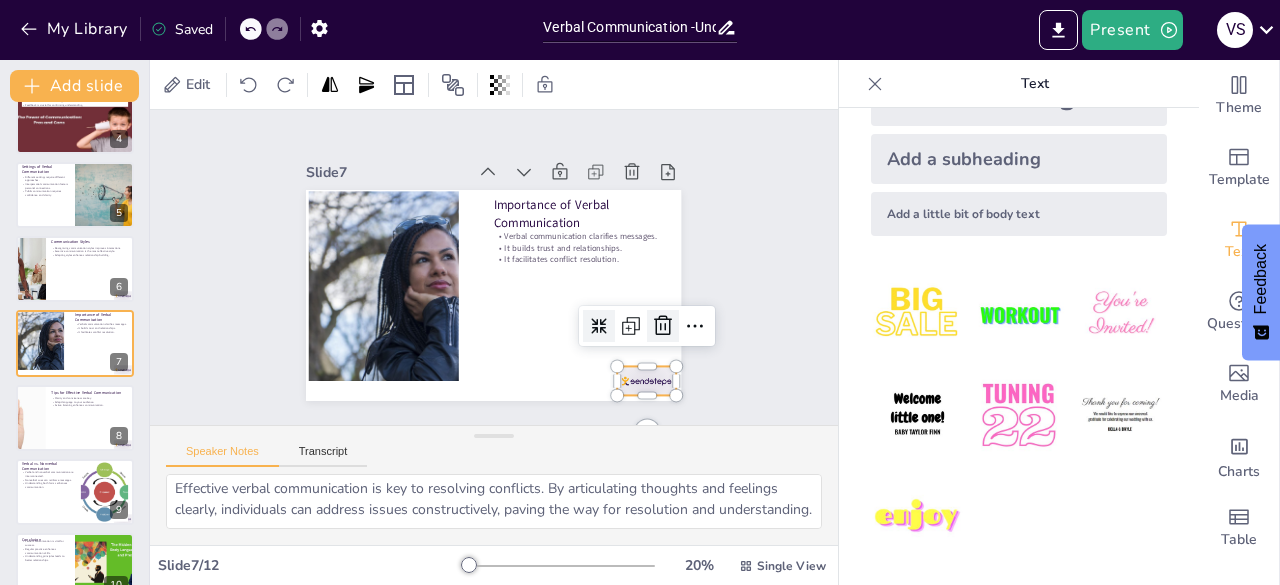 click 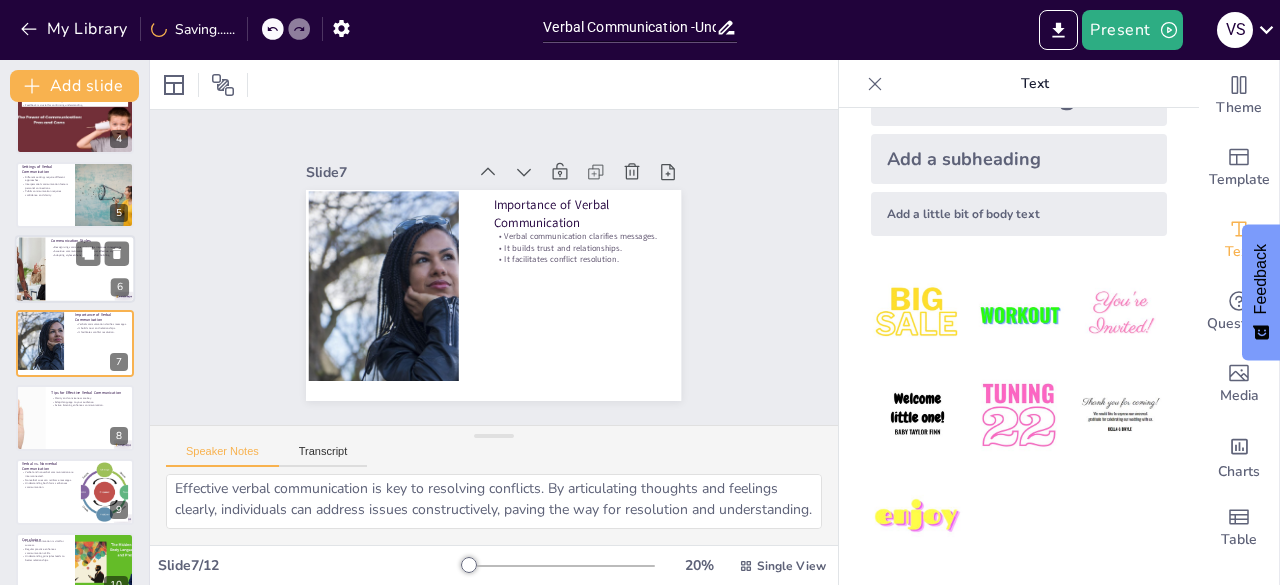 click at bounding box center [75, 269] 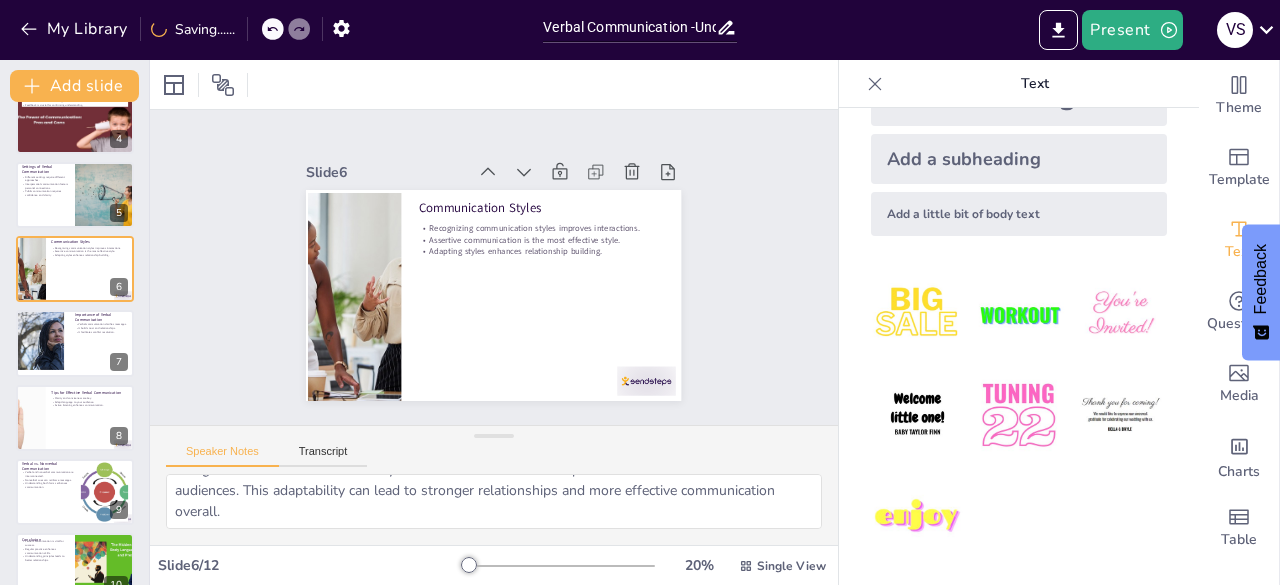scroll, scrollTop: 179, scrollLeft: 0, axis: vertical 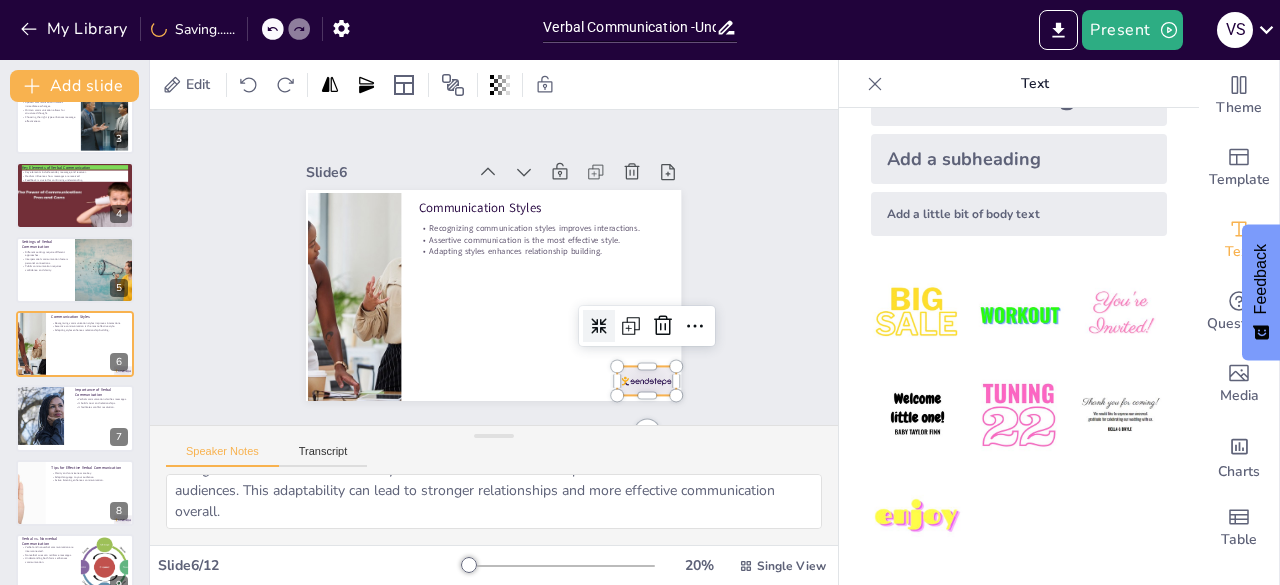 click at bounding box center (634, 396) 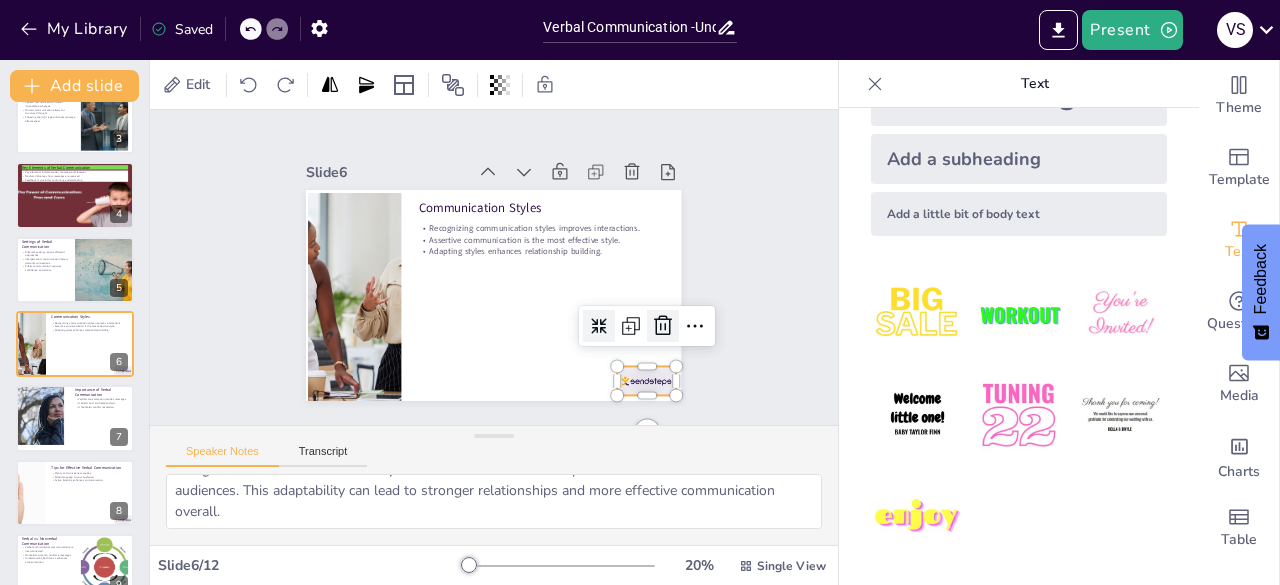click 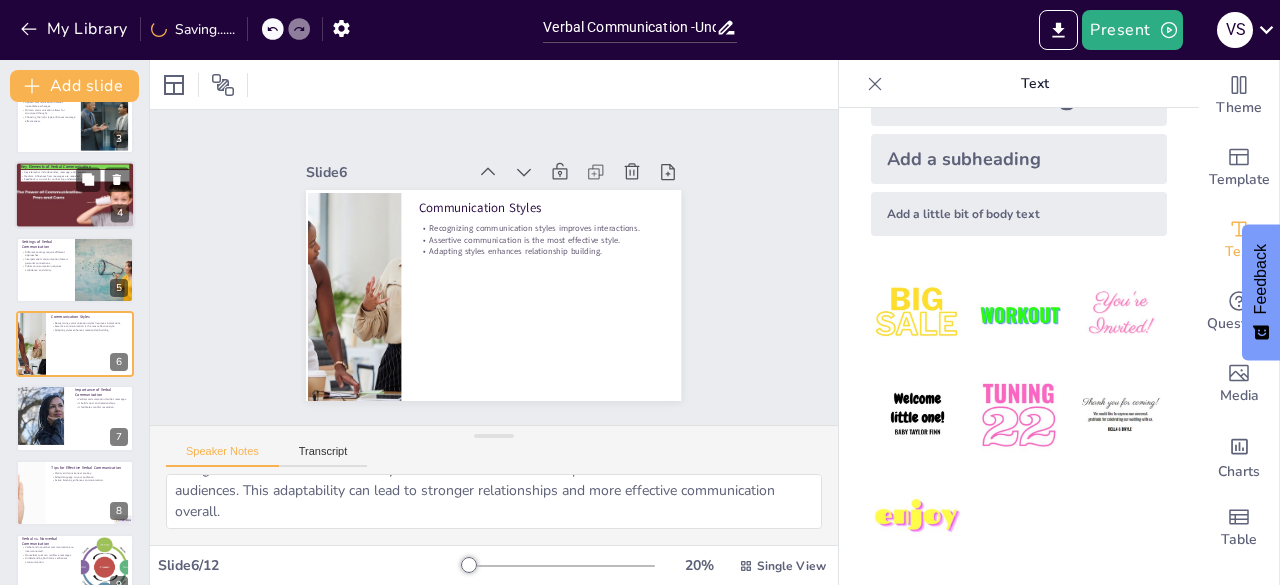 click at bounding box center [75, 195] 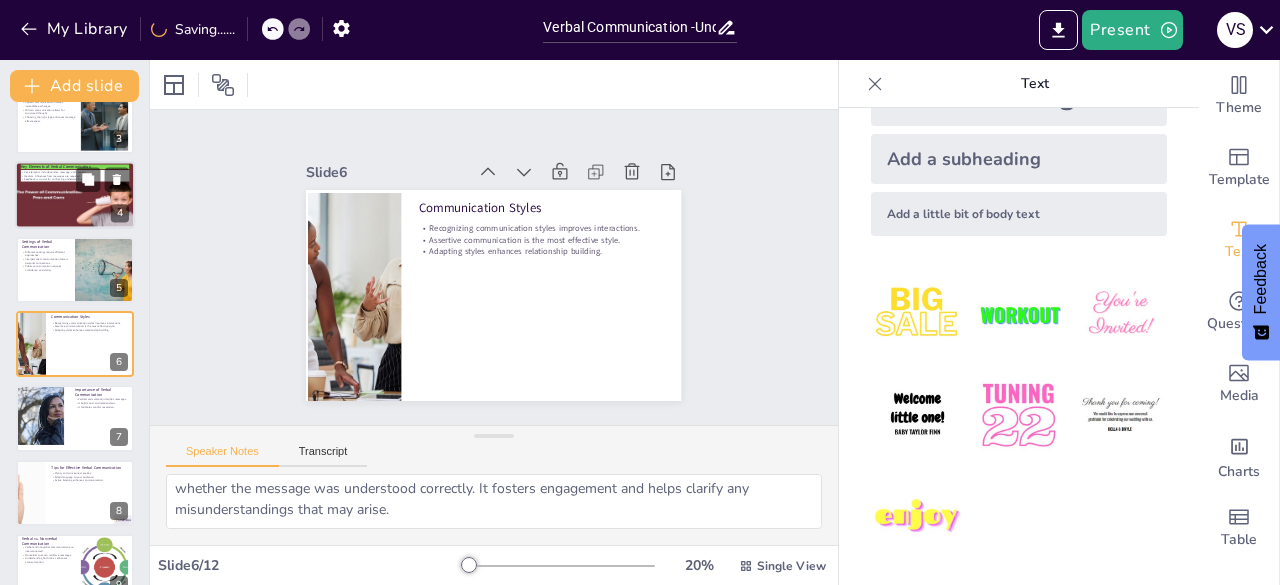 scroll, scrollTop: 30, scrollLeft: 0, axis: vertical 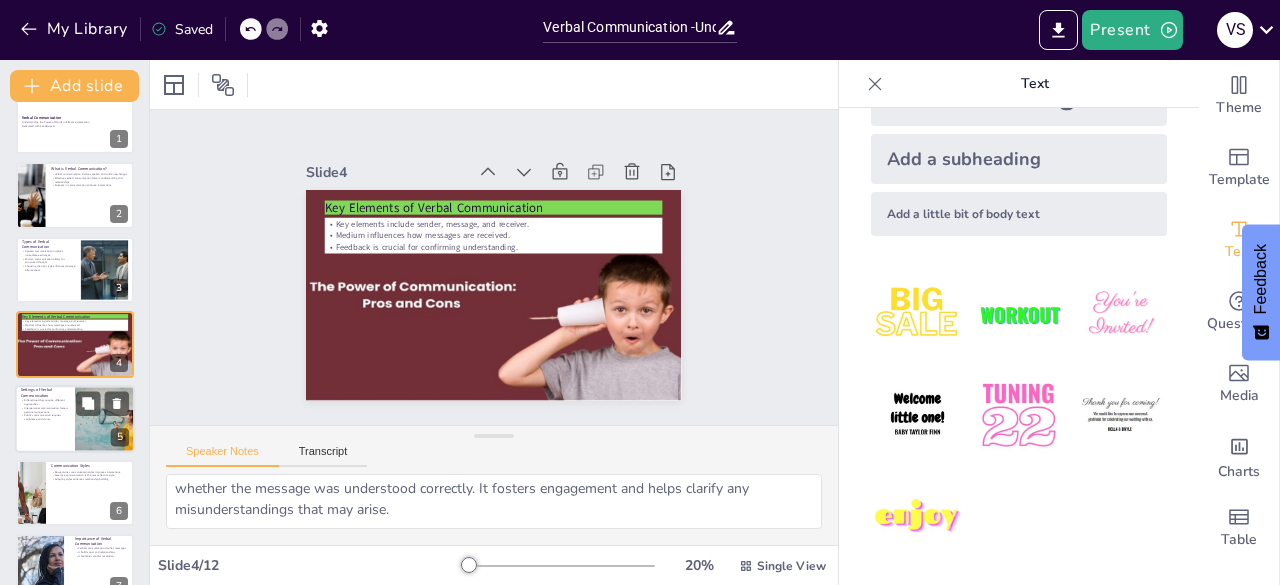 click at bounding box center (75, 419) 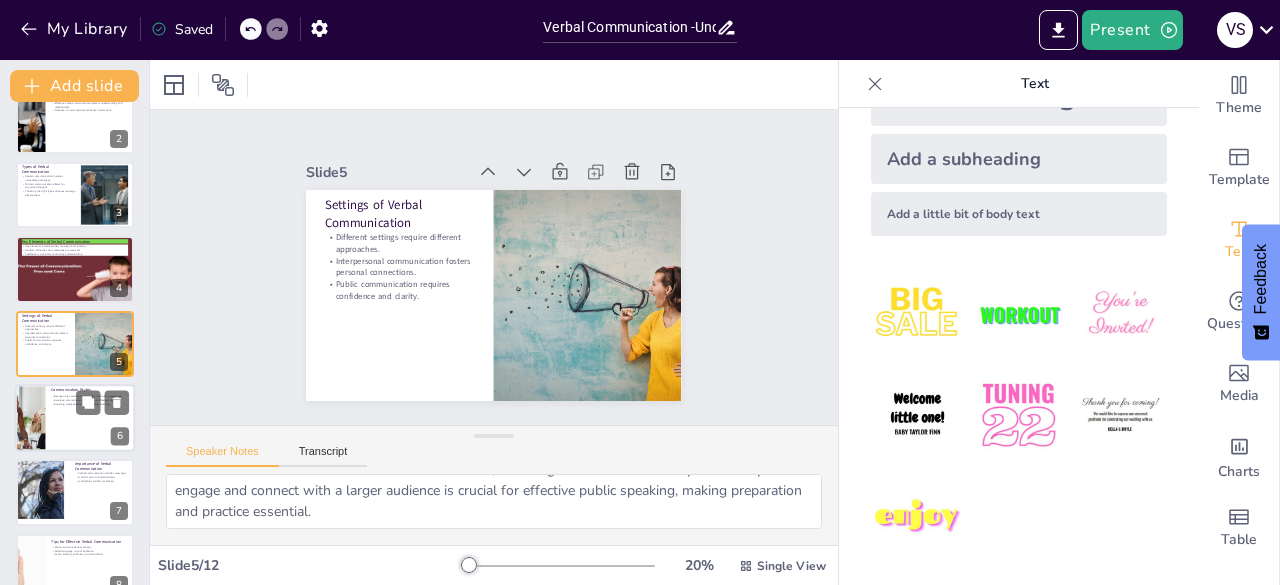 scroll, scrollTop: 305, scrollLeft: 0, axis: vertical 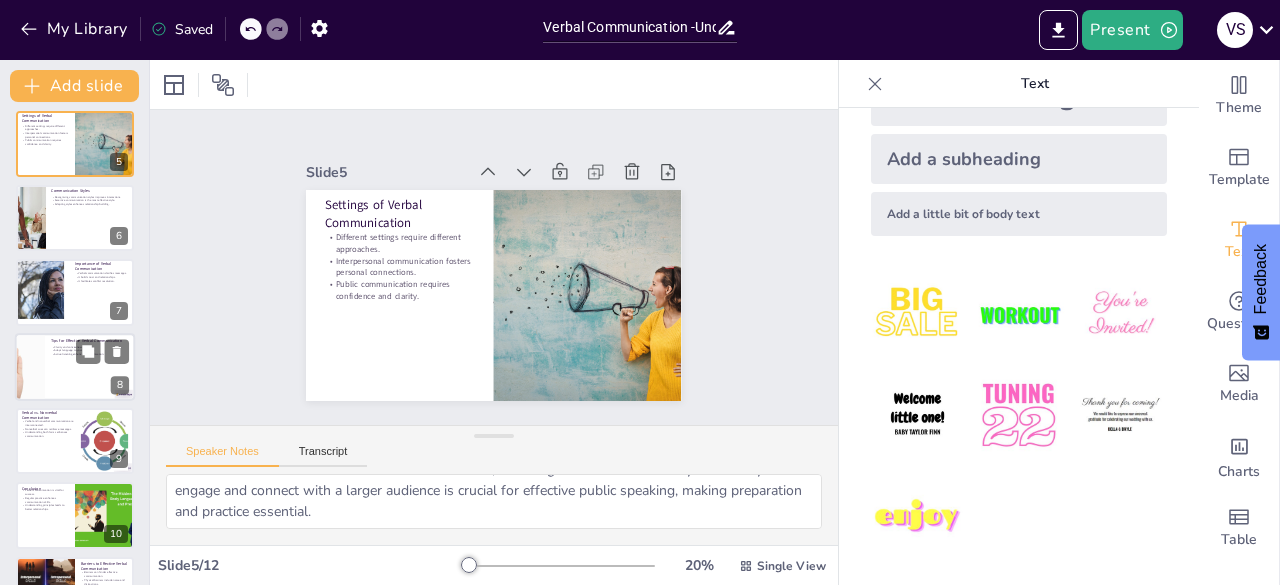 click at bounding box center (30, 367) 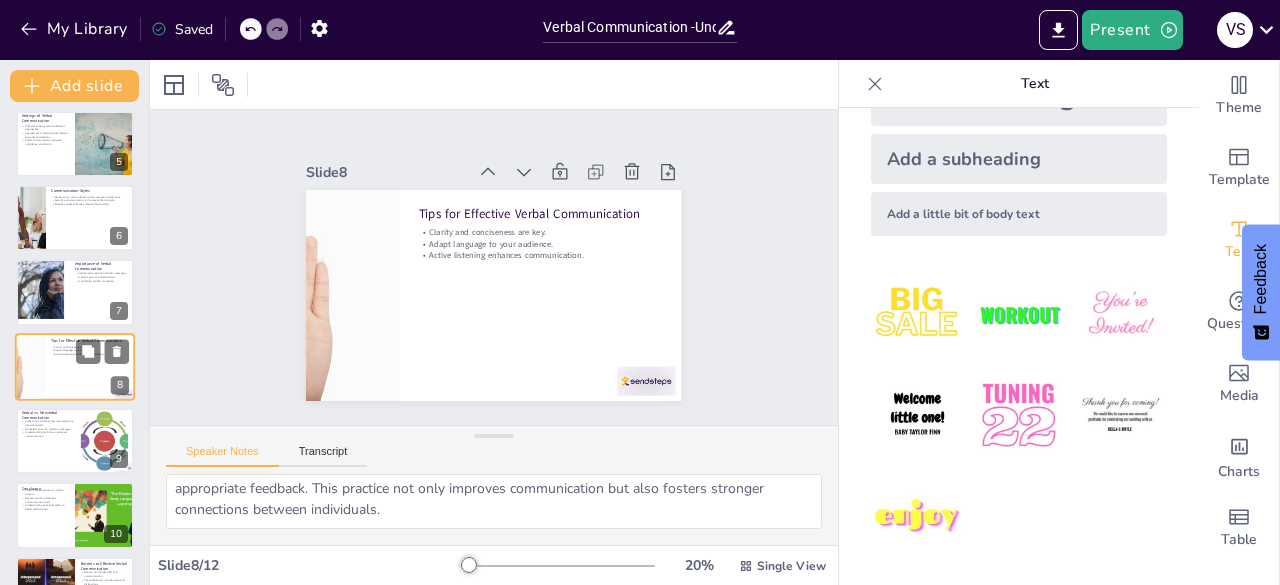 scroll, scrollTop: 328, scrollLeft: 0, axis: vertical 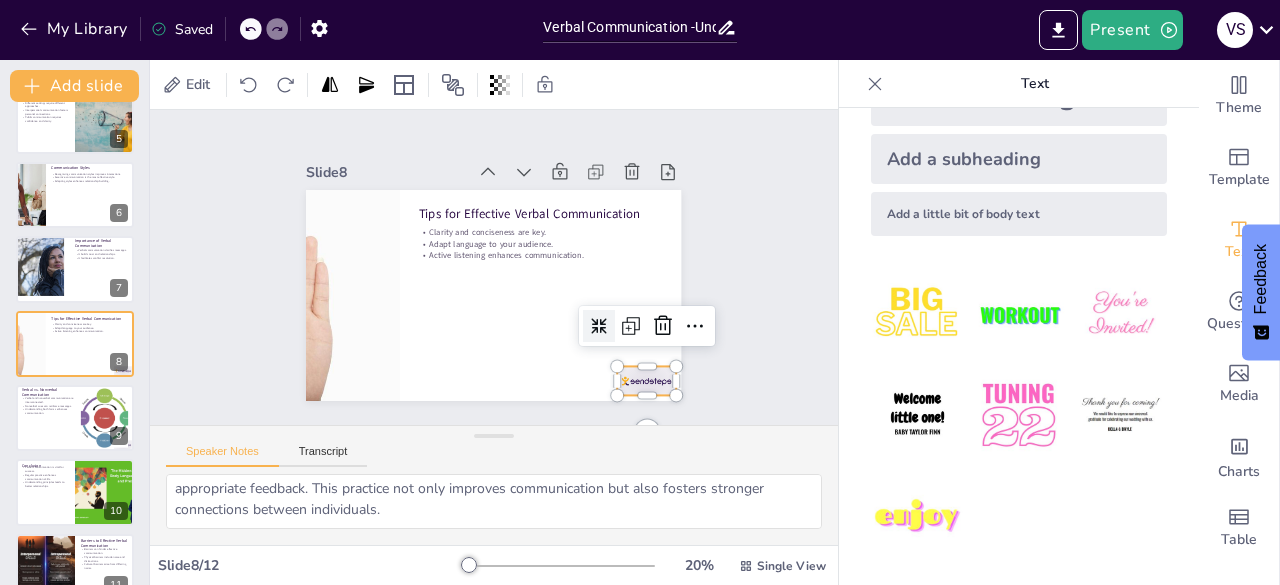 click at bounding box center (634, 396) 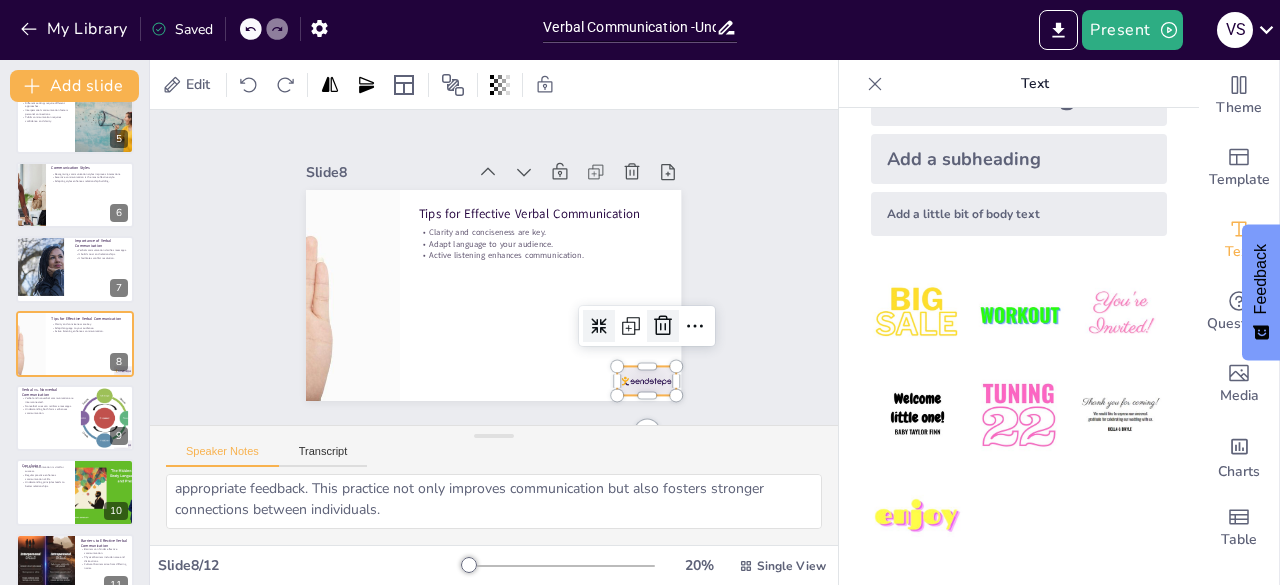 click 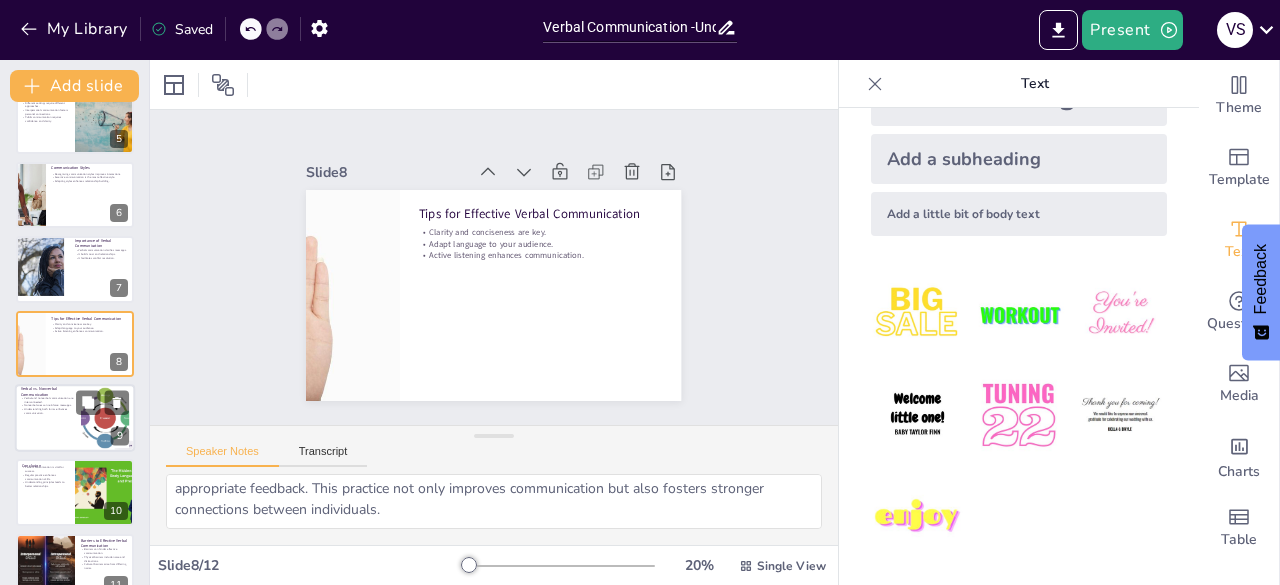 click at bounding box center [75, 418] 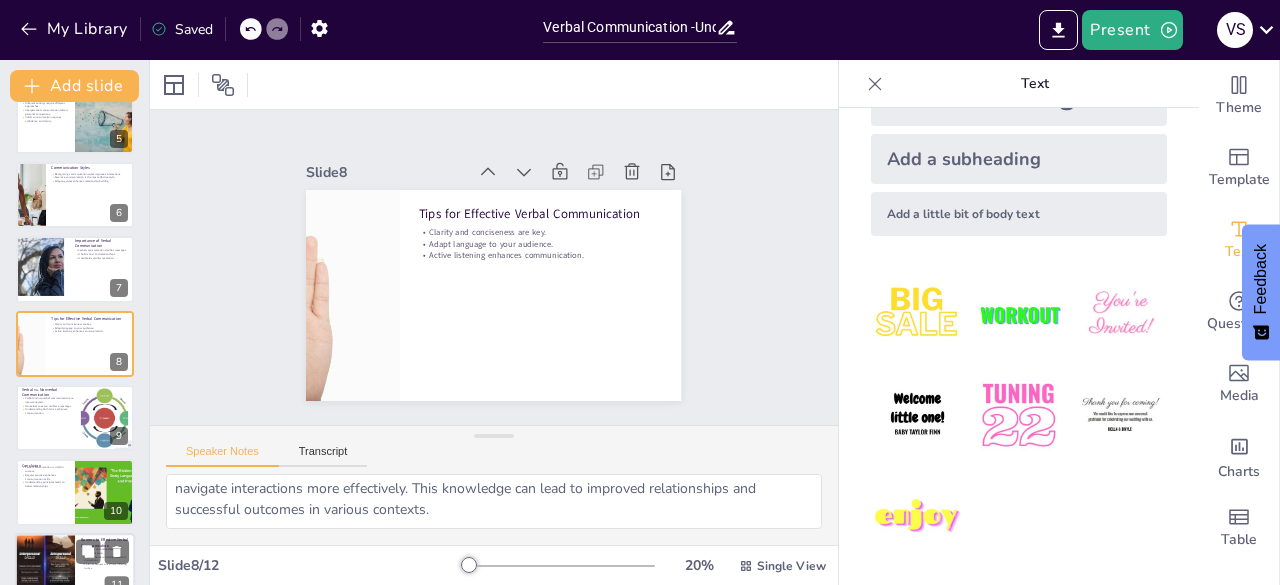 scroll, scrollTop: 402, scrollLeft: 0, axis: vertical 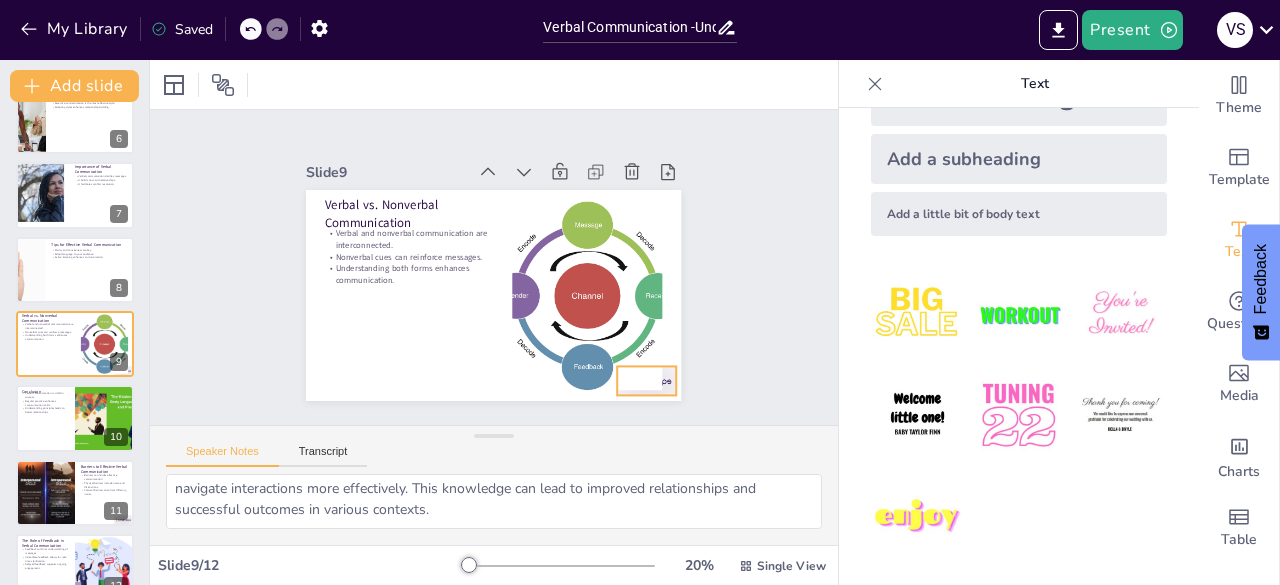 click at bounding box center [619, 410] 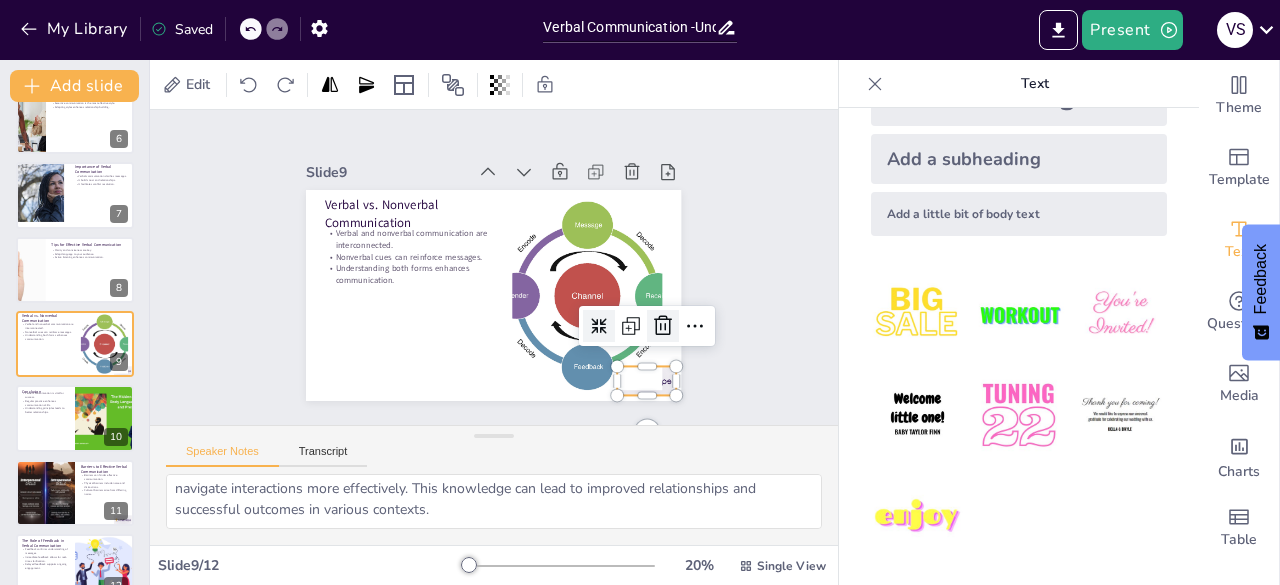 click 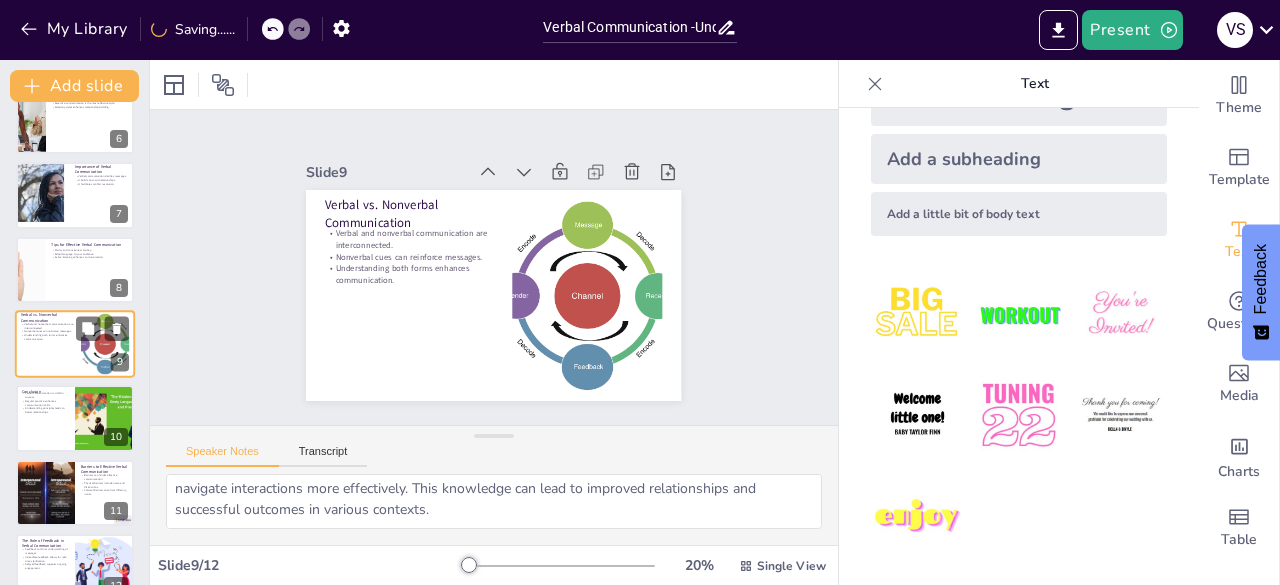 click at bounding box center (116, 403) 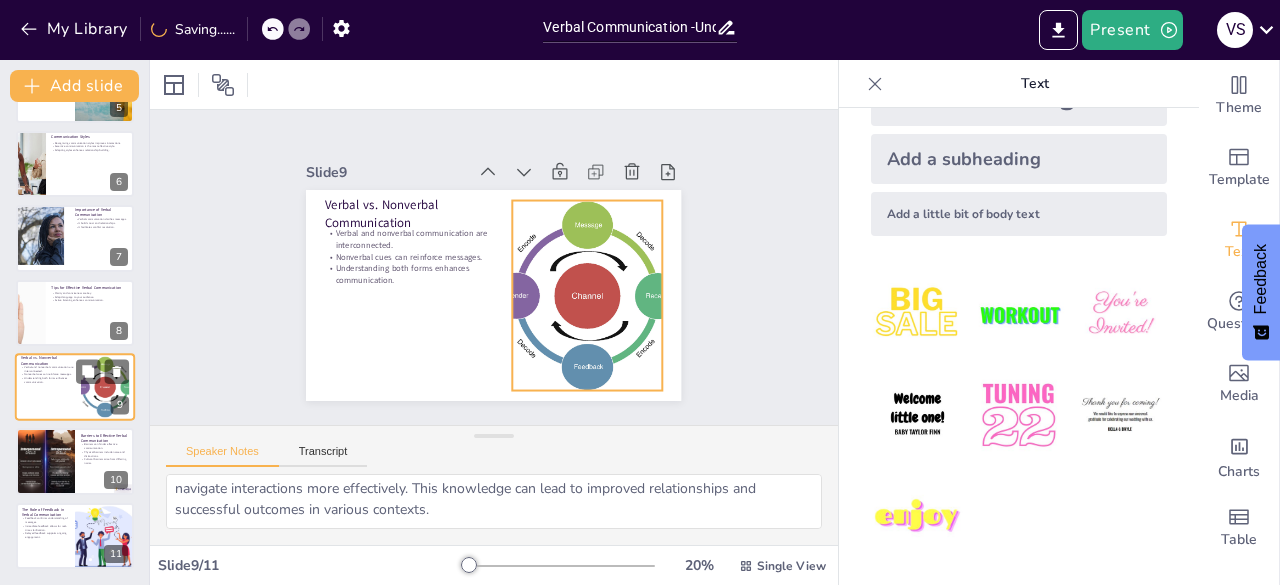 scroll, scrollTop: 358, scrollLeft: 0, axis: vertical 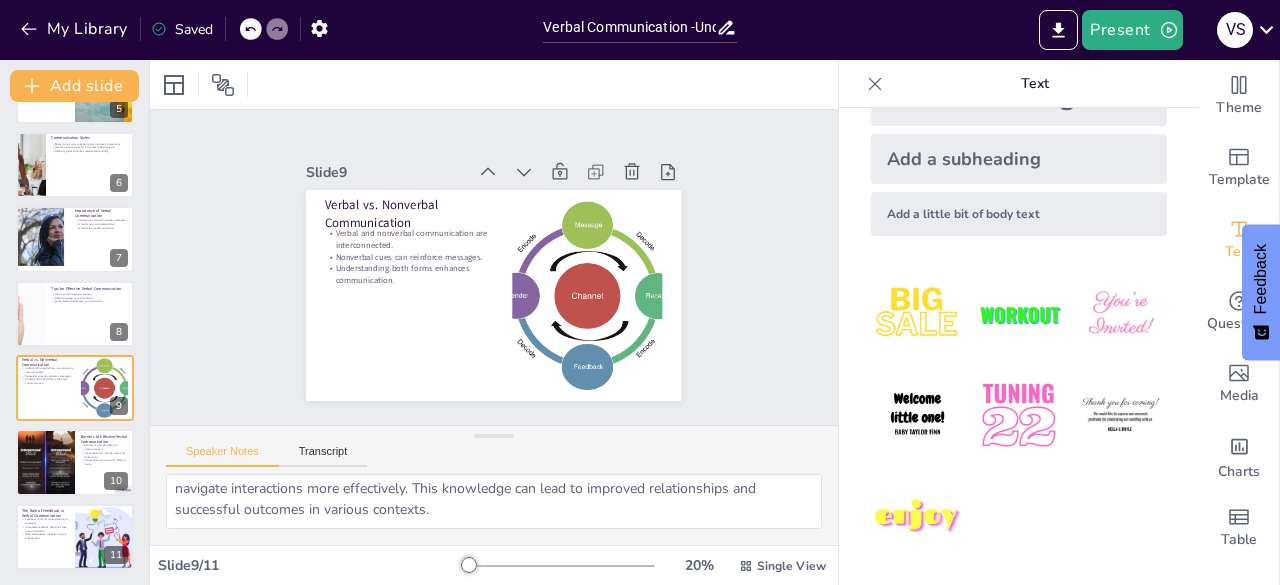 click 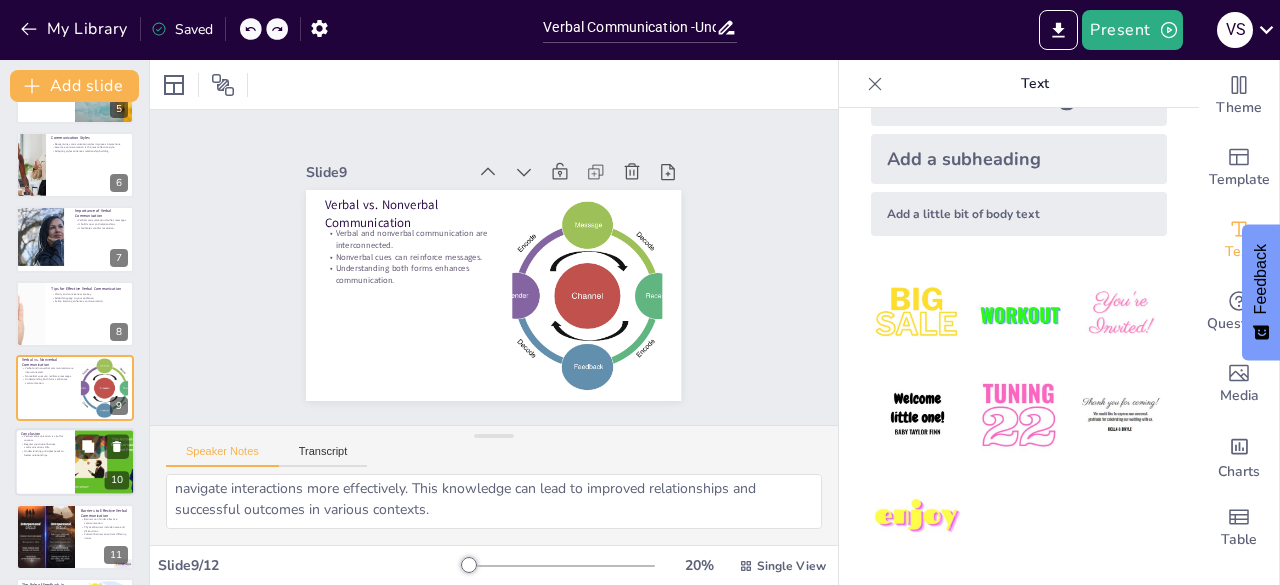 click at bounding box center [75, 463] 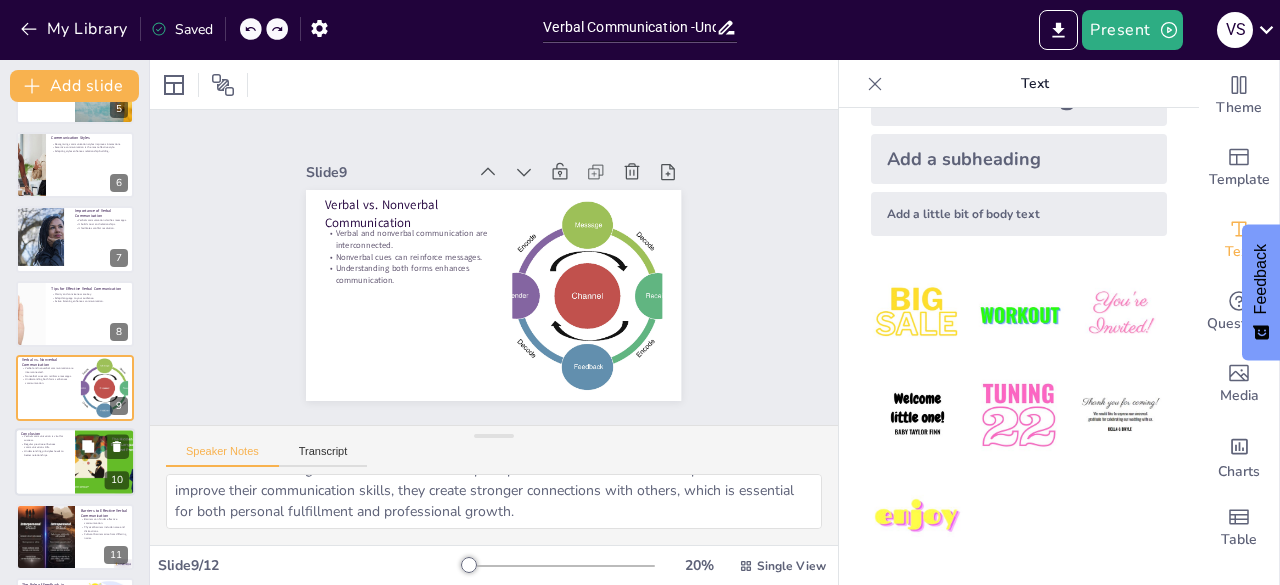 scroll, scrollTop: 433, scrollLeft: 0, axis: vertical 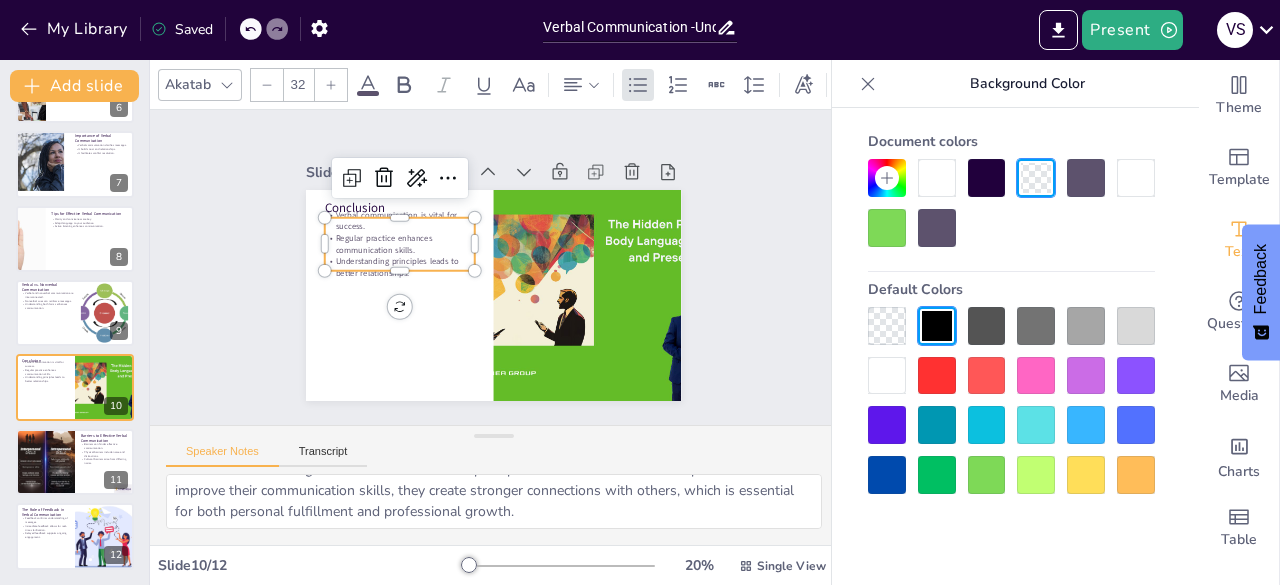 click on "Regular practice enhances communication skills." at bounding box center (403, 234) 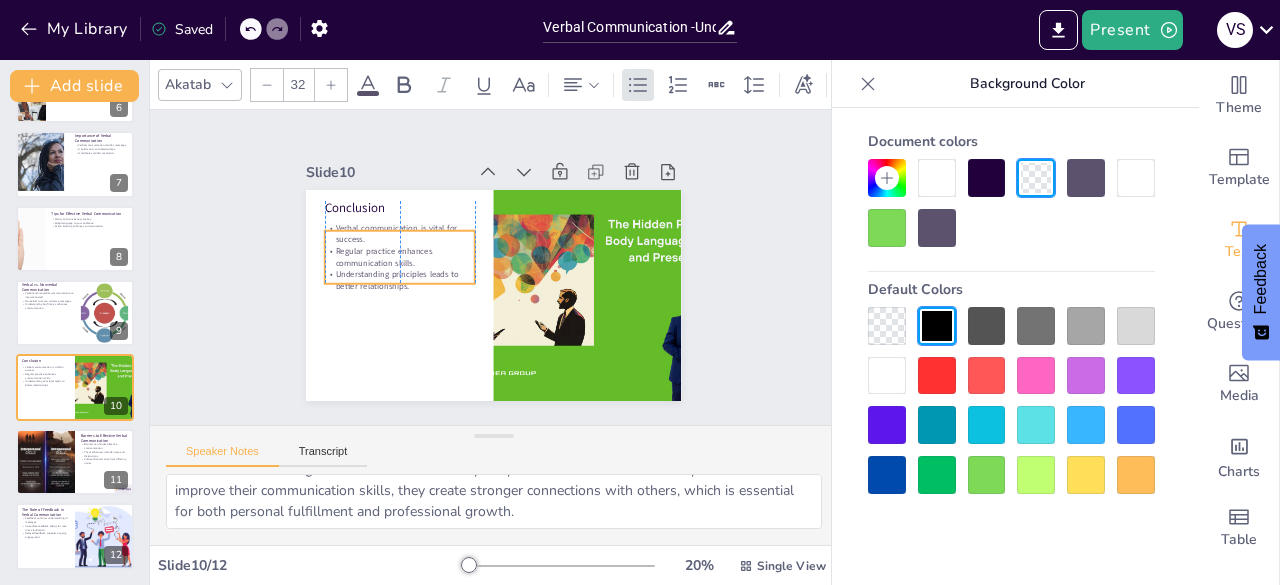 drag, startPoint x: 380, startPoint y: 259, endPoint x: 381, endPoint y: 272, distance: 13.038404 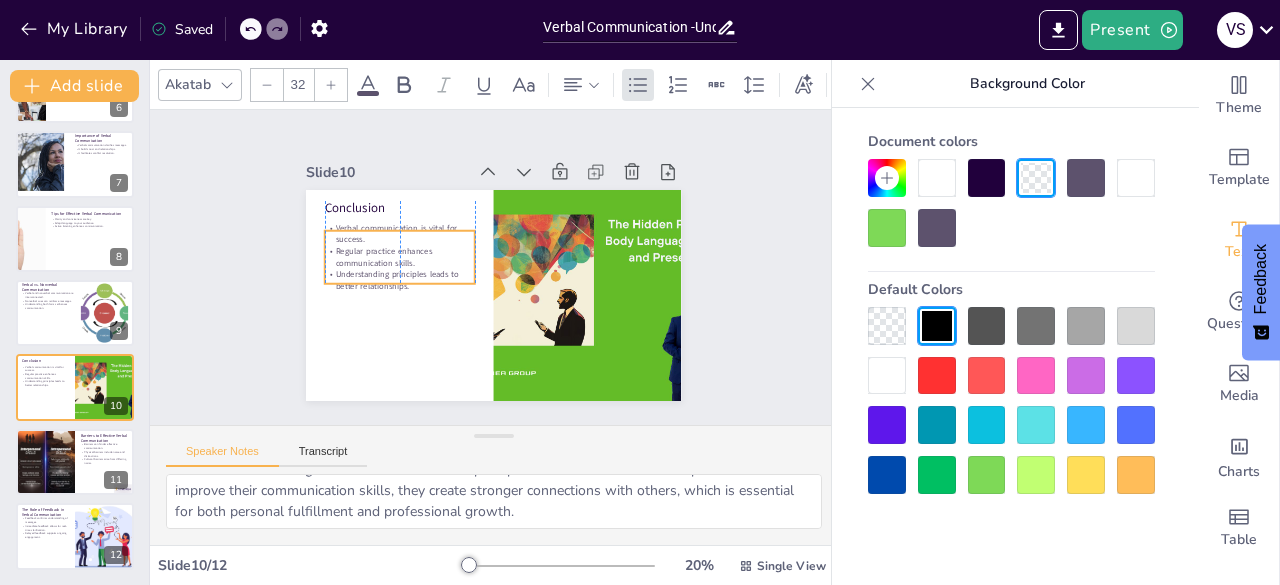 click on "Understanding principles leads to better relationships." at bounding box center [400, 270] 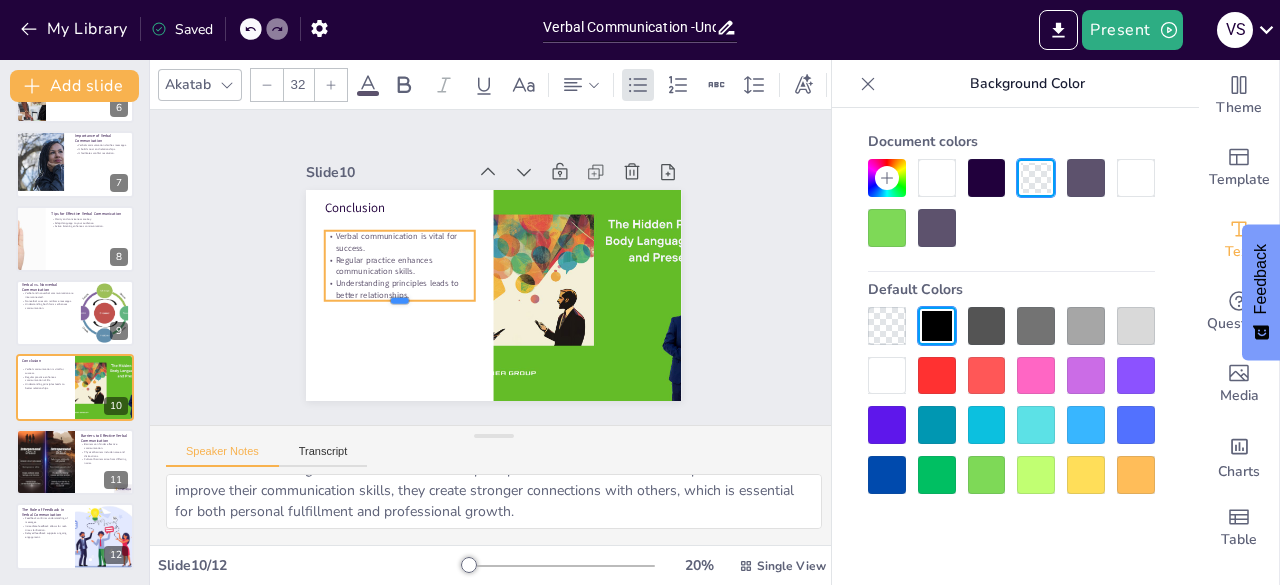 click on "Conclusion Verbal communication is vital for success. Regular practice enhances communication skills. Understanding principles leads to better relationships." at bounding box center (493, 295) 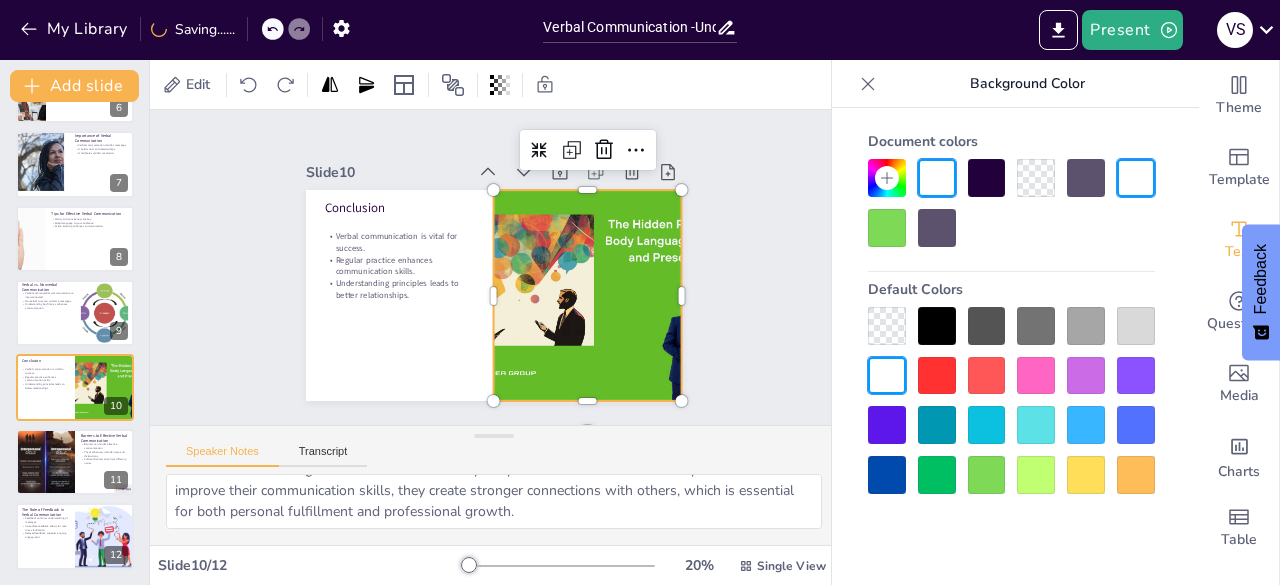 click at bounding box center [584, 305] 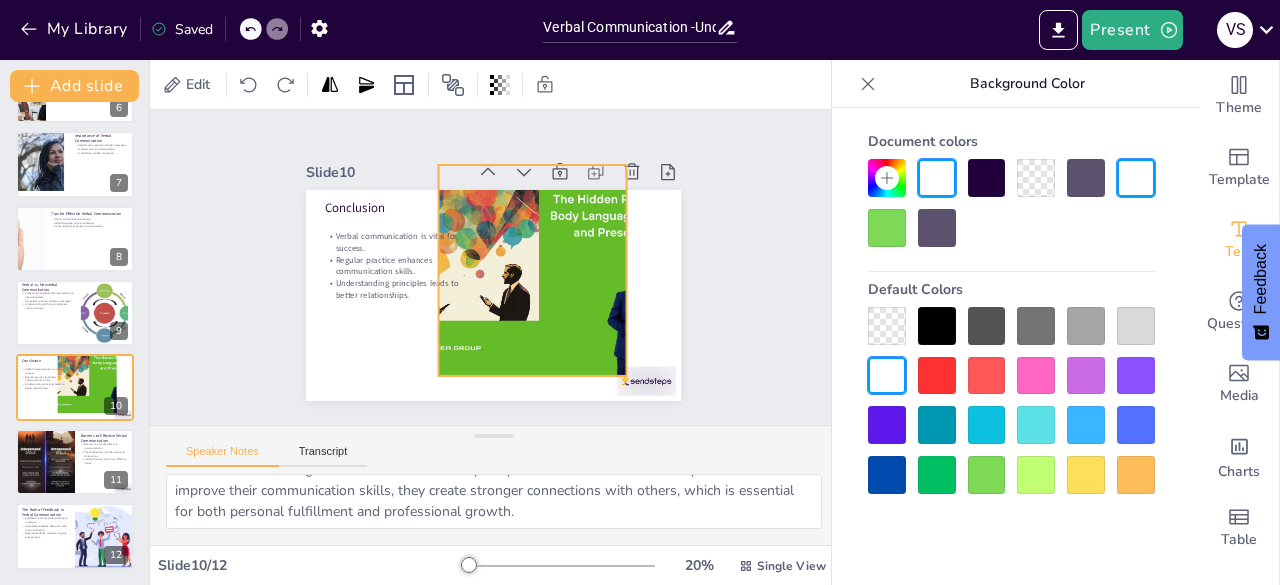 drag, startPoint x: 618, startPoint y: 356, endPoint x: 568, endPoint y: 337, distance: 53.488316 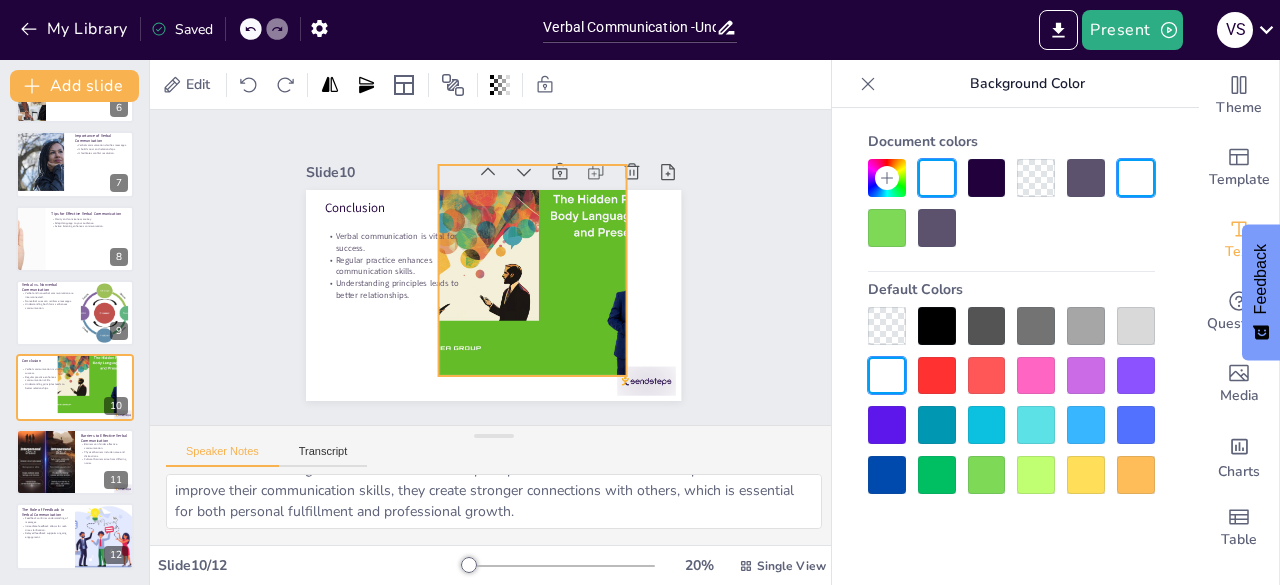 click at bounding box center [530, 282] 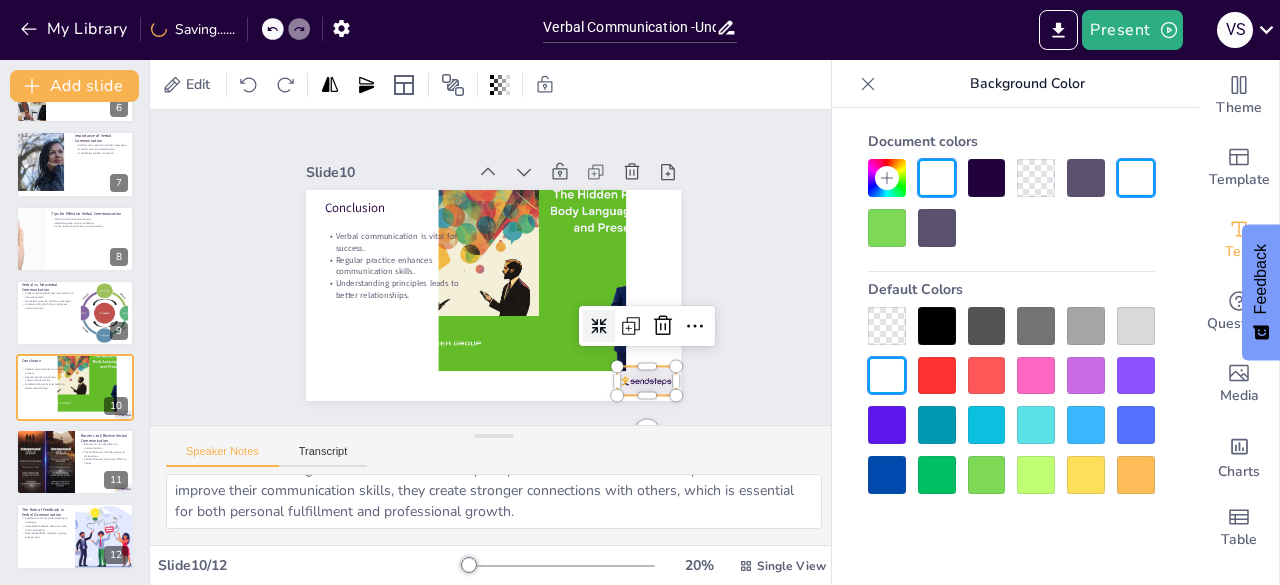 drag, startPoint x: 628, startPoint y: 378, endPoint x: 633, endPoint y: 337, distance: 41.303753 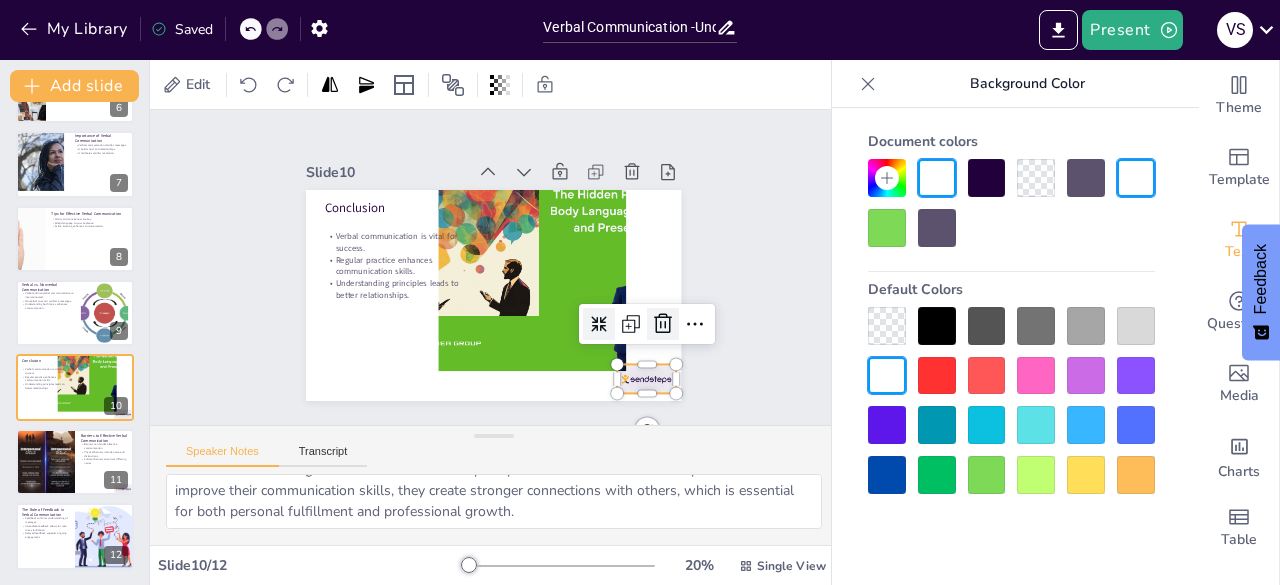 click 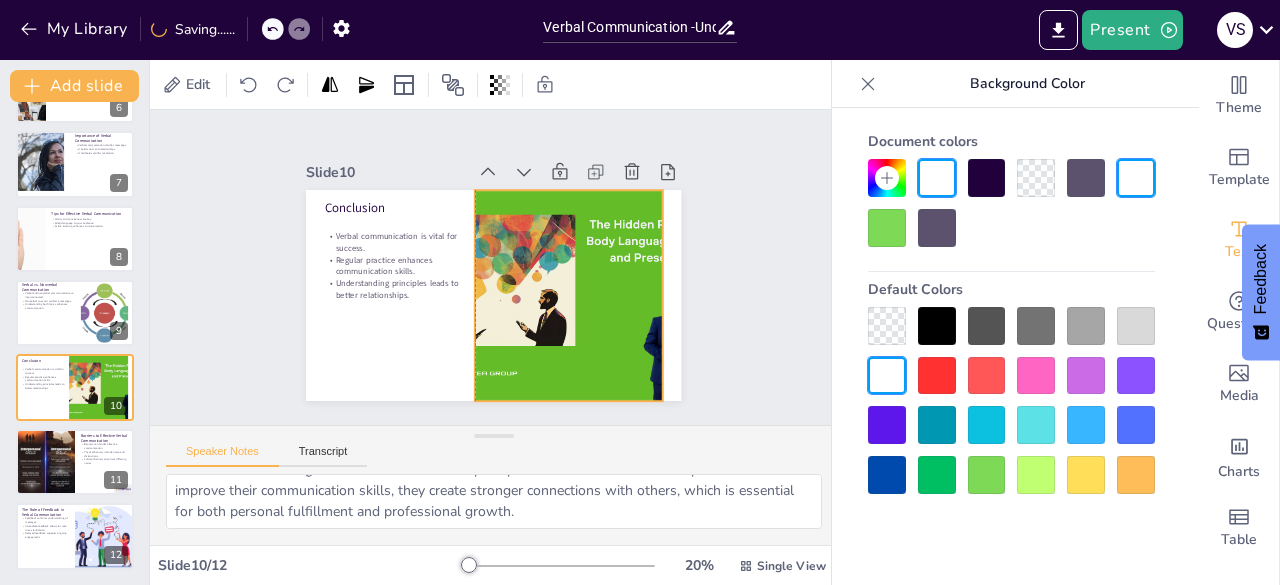 drag, startPoint x: 532, startPoint y: 303, endPoint x: 571, endPoint y: 333, distance: 49.20366 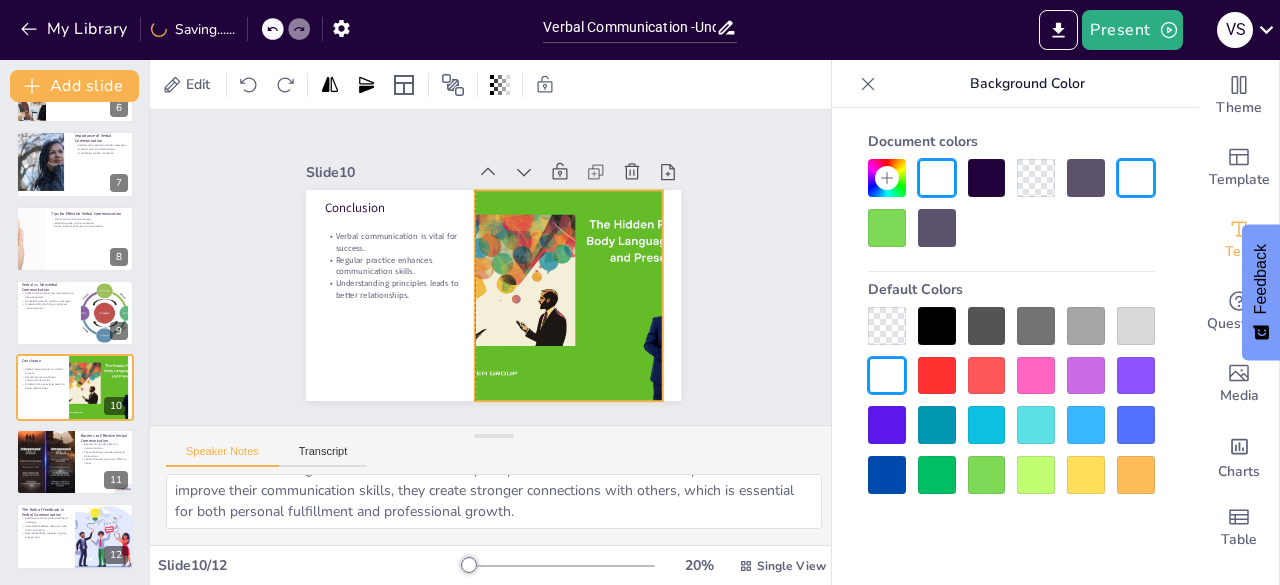 click at bounding box center [565, 303] 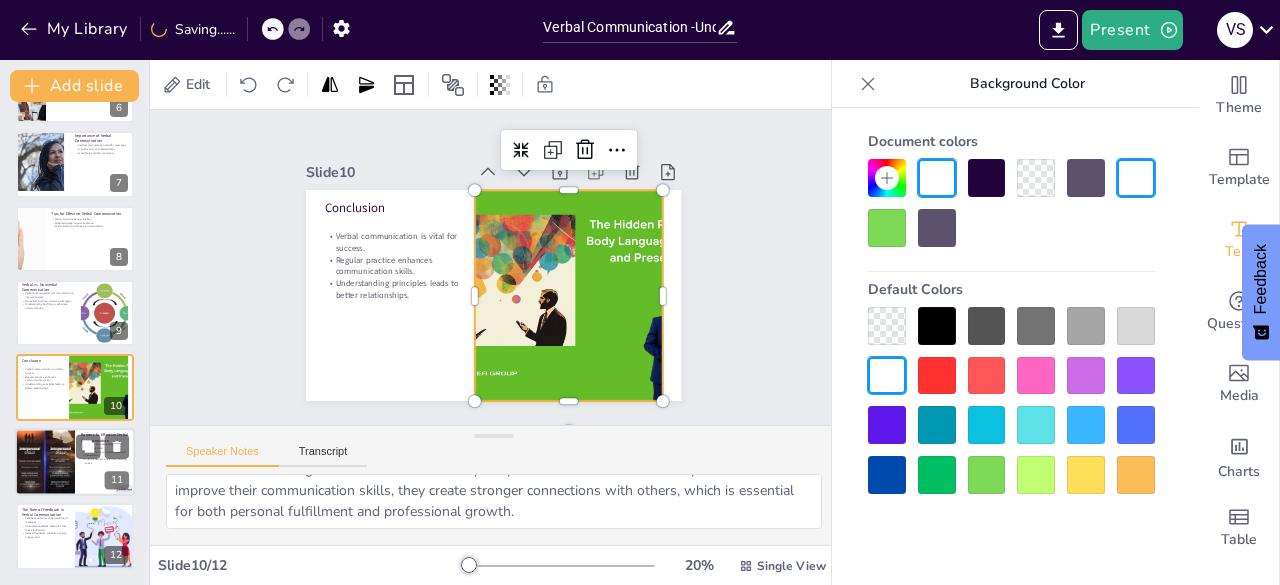 click at bounding box center [75, 462] 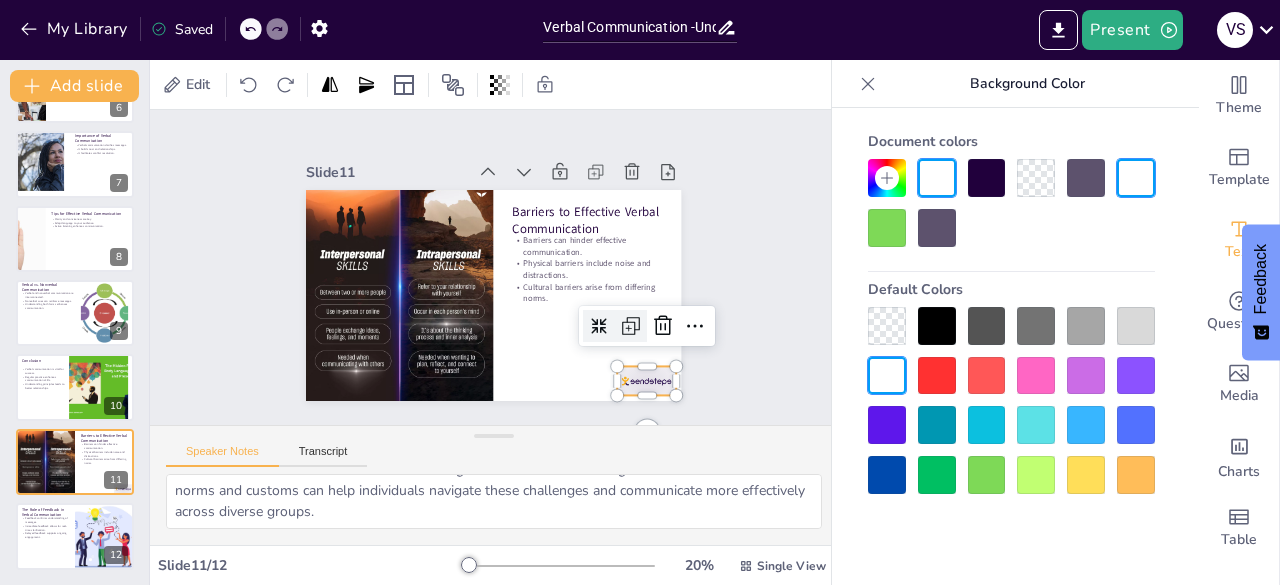 drag, startPoint x: 632, startPoint y: 371, endPoint x: 624, endPoint y: 311, distance: 60.530983 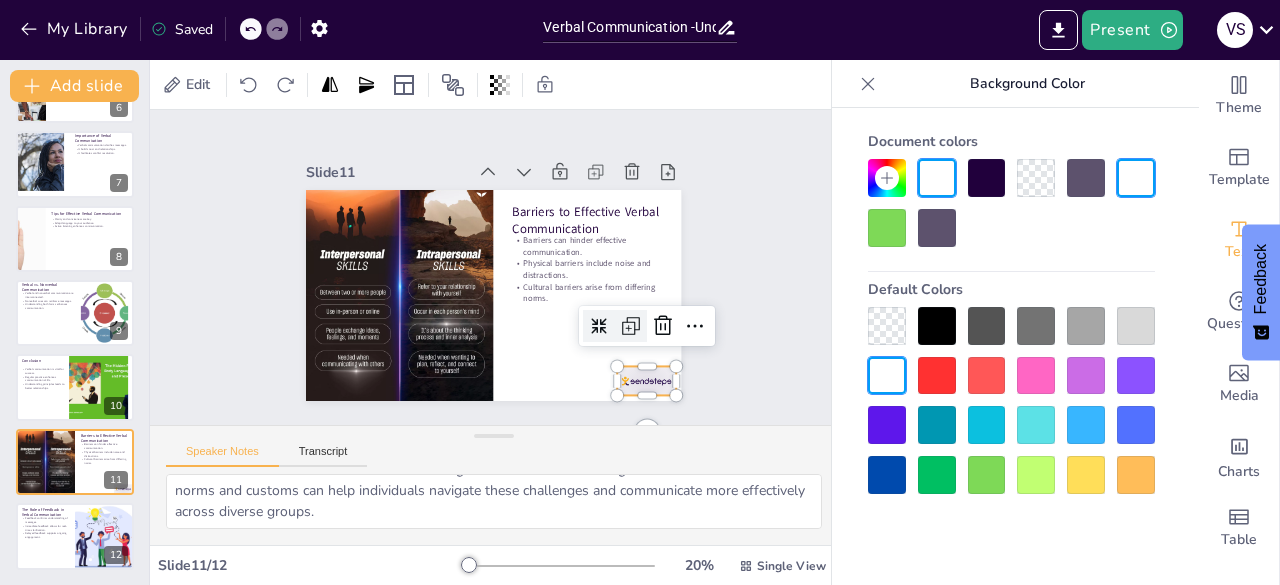 click at bounding box center [634, 396] 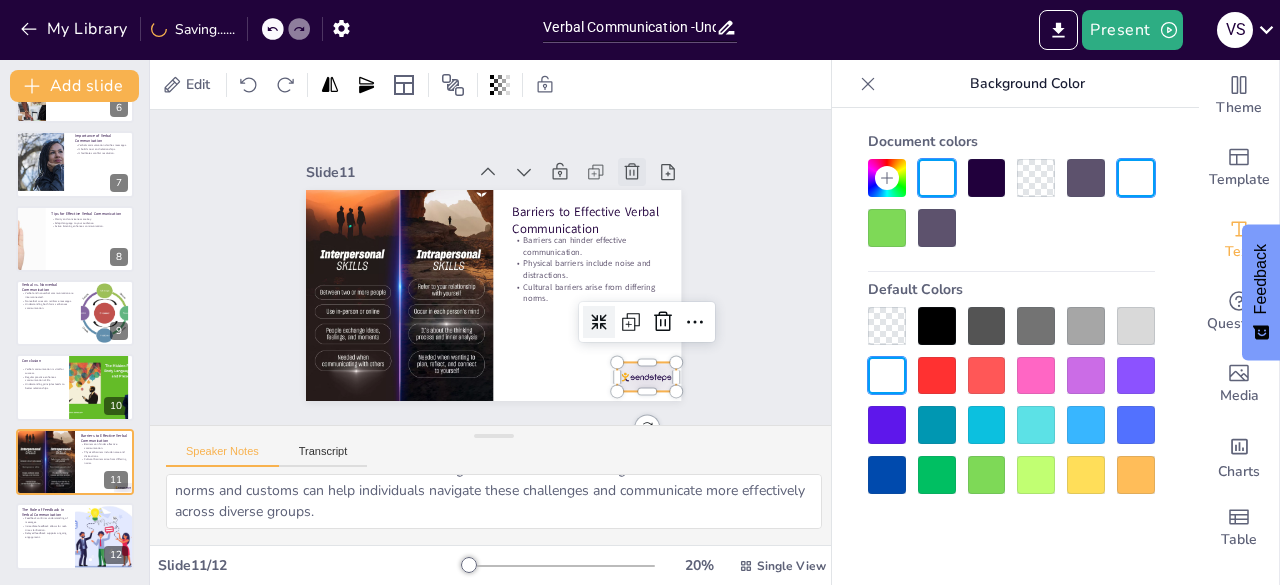 click 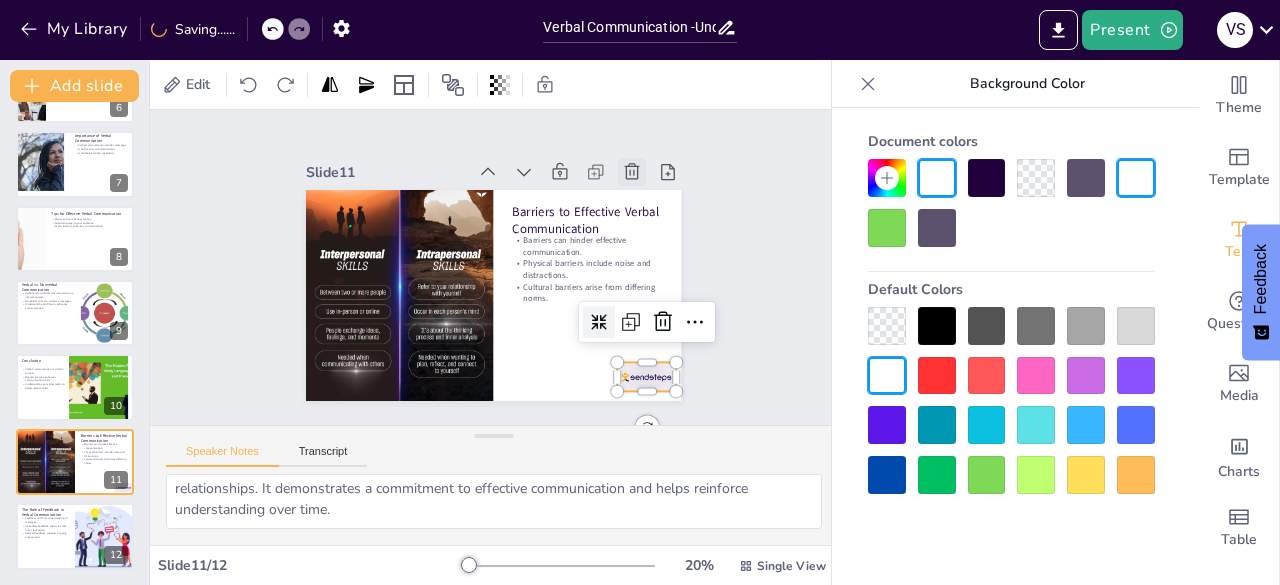 scroll, scrollTop: 358, scrollLeft: 0, axis: vertical 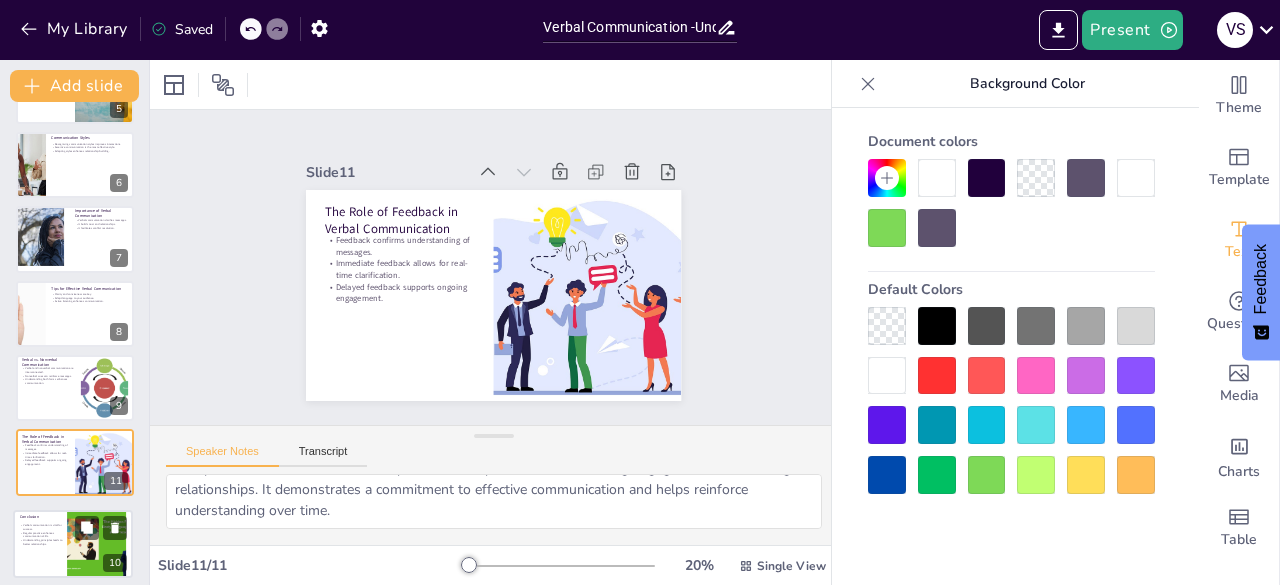 drag, startPoint x: 47, startPoint y: 462, endPoint x: 45, endPoint y: 559, distance: 97.020615 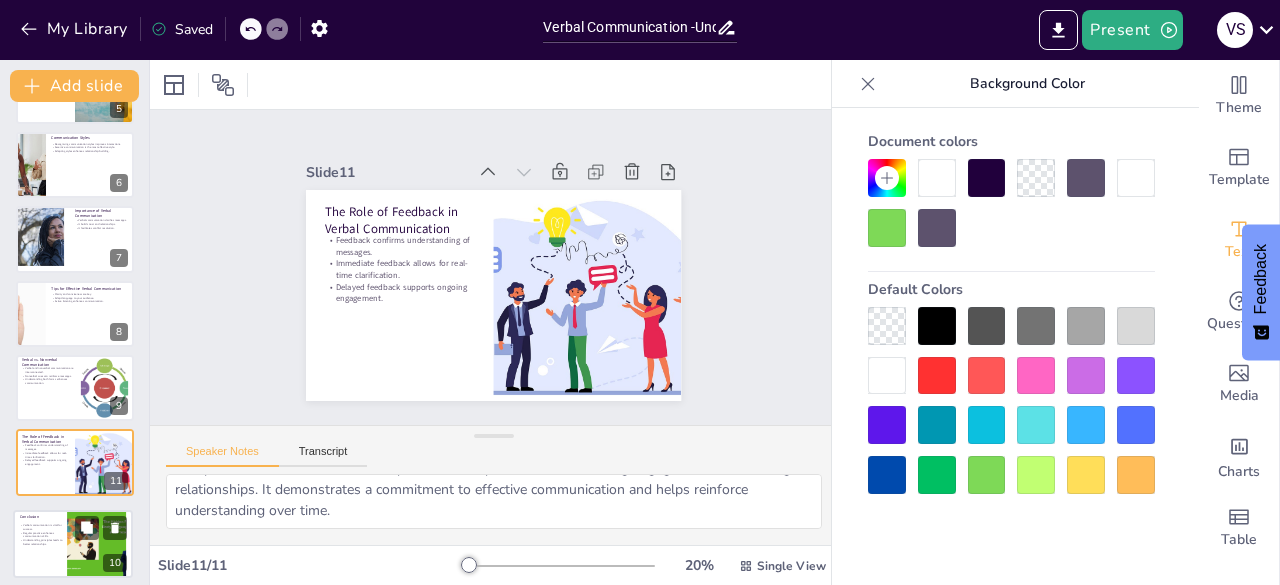 click on "Conclusion Verbal communication is vital for success. Regular practice enhances communication skills. Understanding principles leads to better relationships." at bounding box center [73, 511] 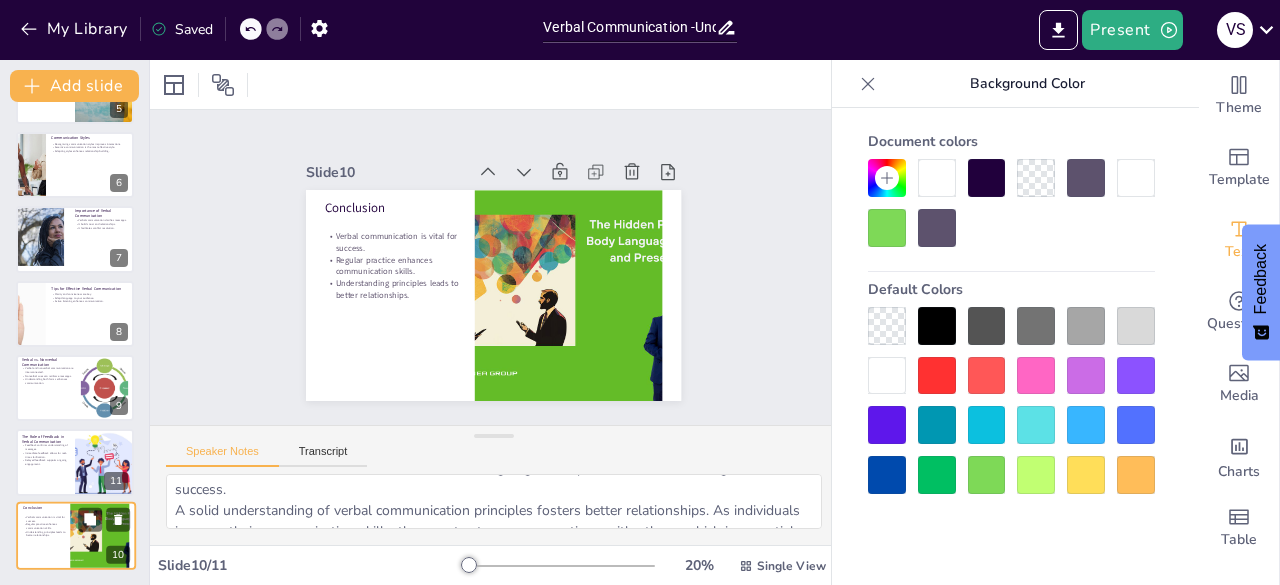 scroll, scrollTop: 360, scrollLeft: 0, axis: vertical 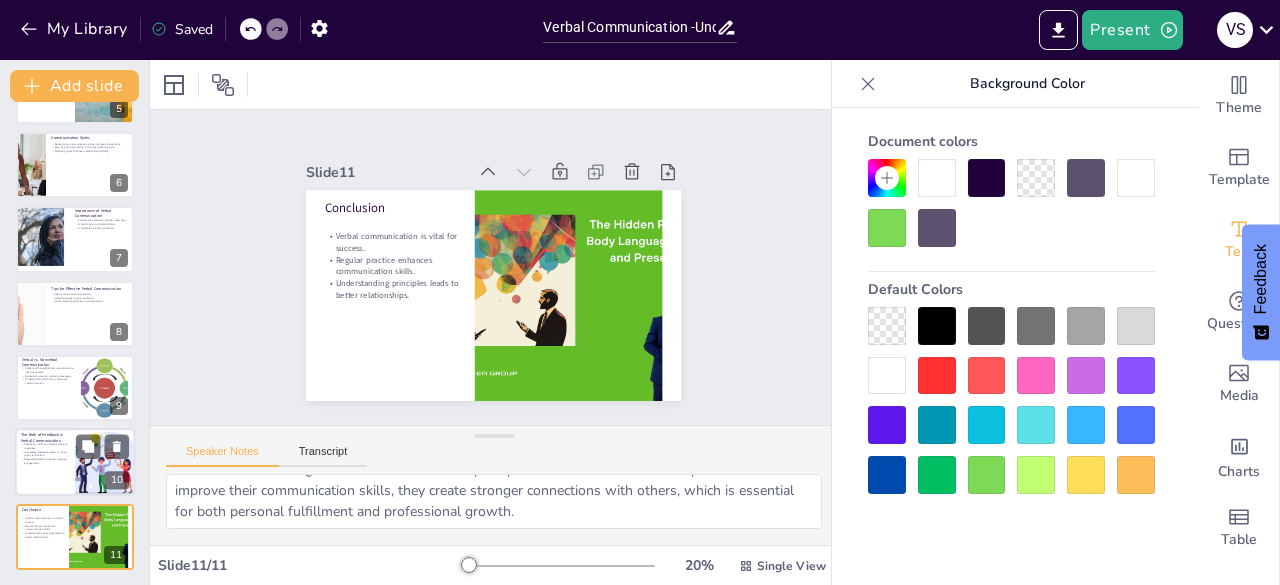 click on "Delayed feedback supports ongoing engagement." at bounding box center (45, 461) 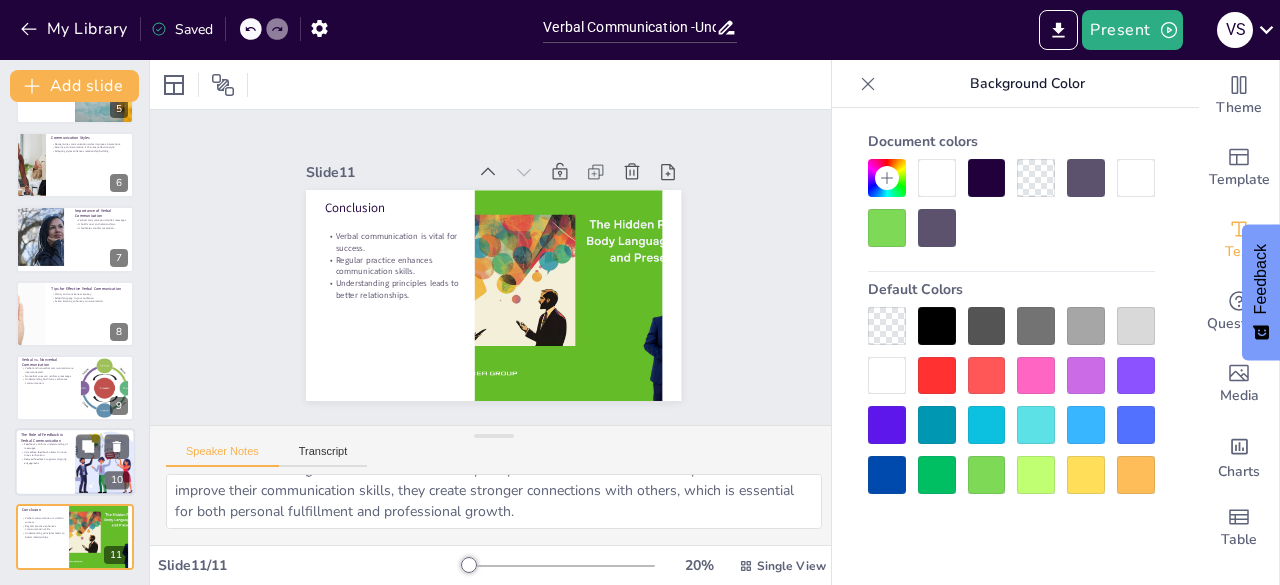 type on "Feedback is essential for confirming whether the intended message was understood. This confirmation can prevent misunderstandings and ensure that both parties are on the same page.
Immediate feedback during conversations fosters a dynamic exchange of ideas. It allows for quick adjustments and clarifications, enhancing the overall effectiveness of communication.
Delayed feedback, such as follow-up emails, is important for maintaining engagement and building relationships. It demonstrates a commitment to effective communication and helps reinforce understanding over time." 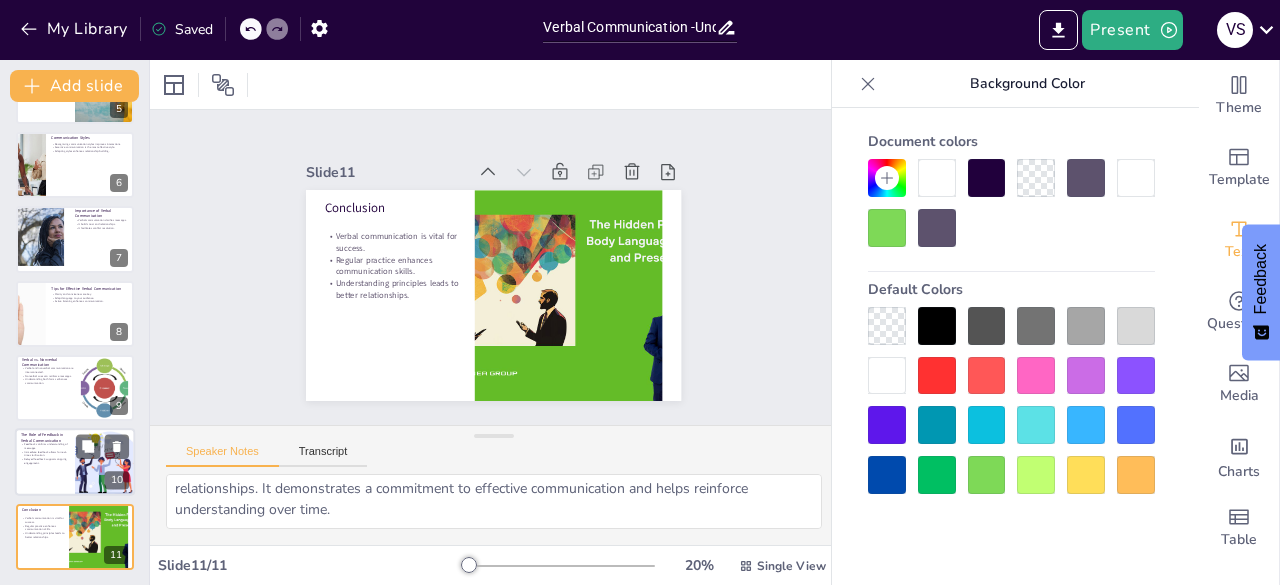scroll, scrollTop: 109, scrollLeft: 0, axis: vertical 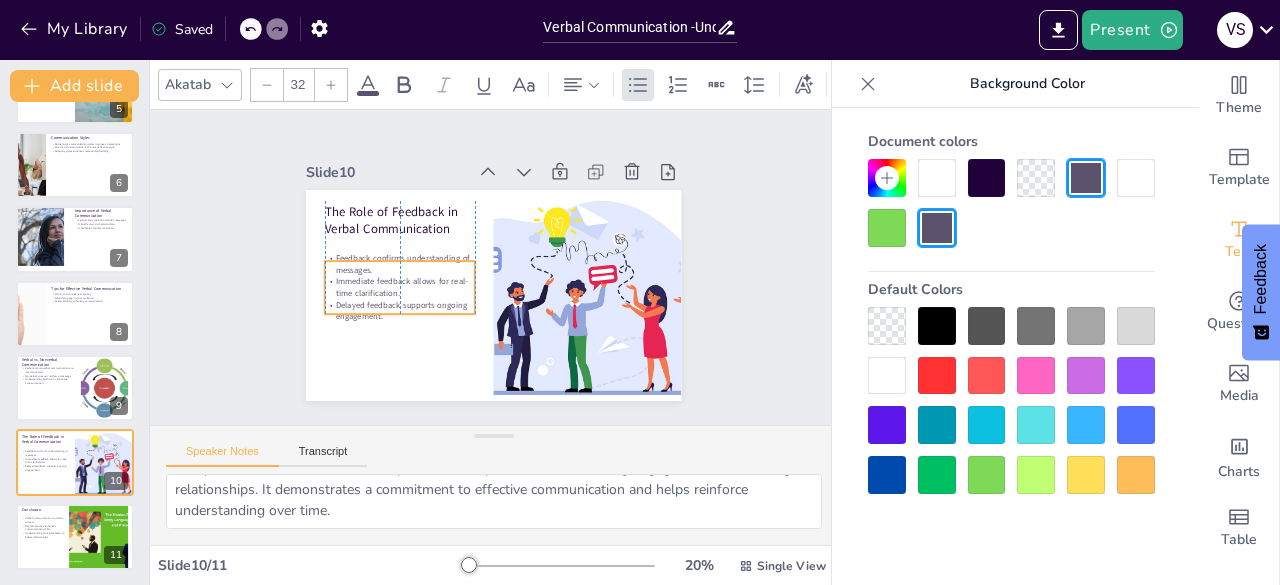 drag, startPoint x: 390, startPoint y: 289, endPoint x: 388, endPoint y: 307, distance: 18.110771 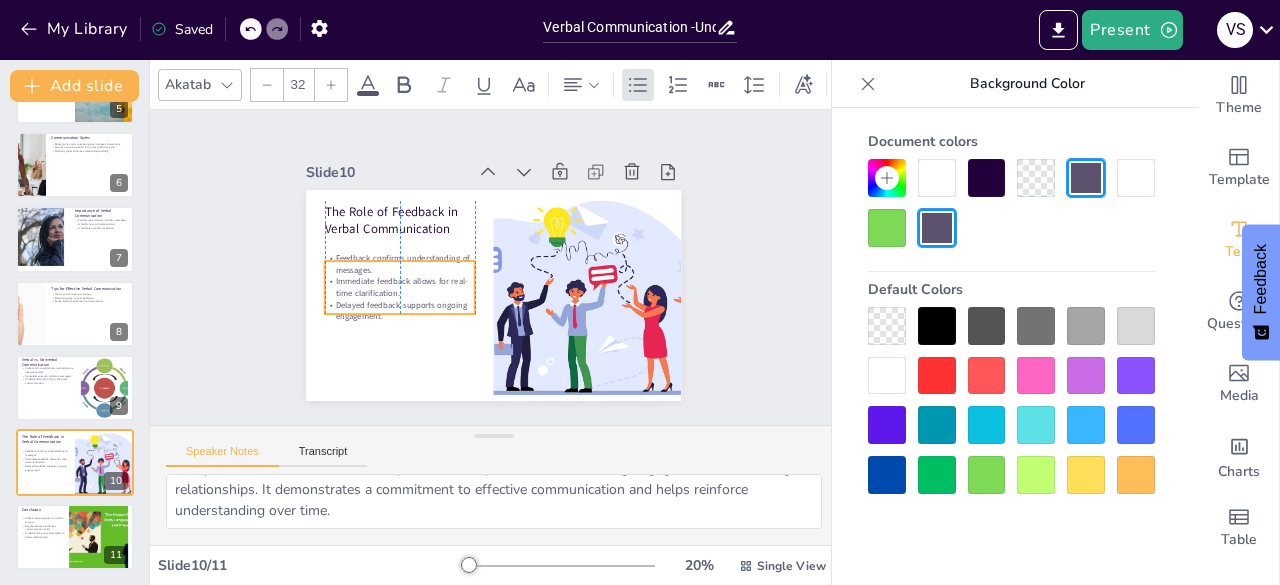 click on "Delayed feedback supports ongoing engagement." at bounding box center [396, 300] 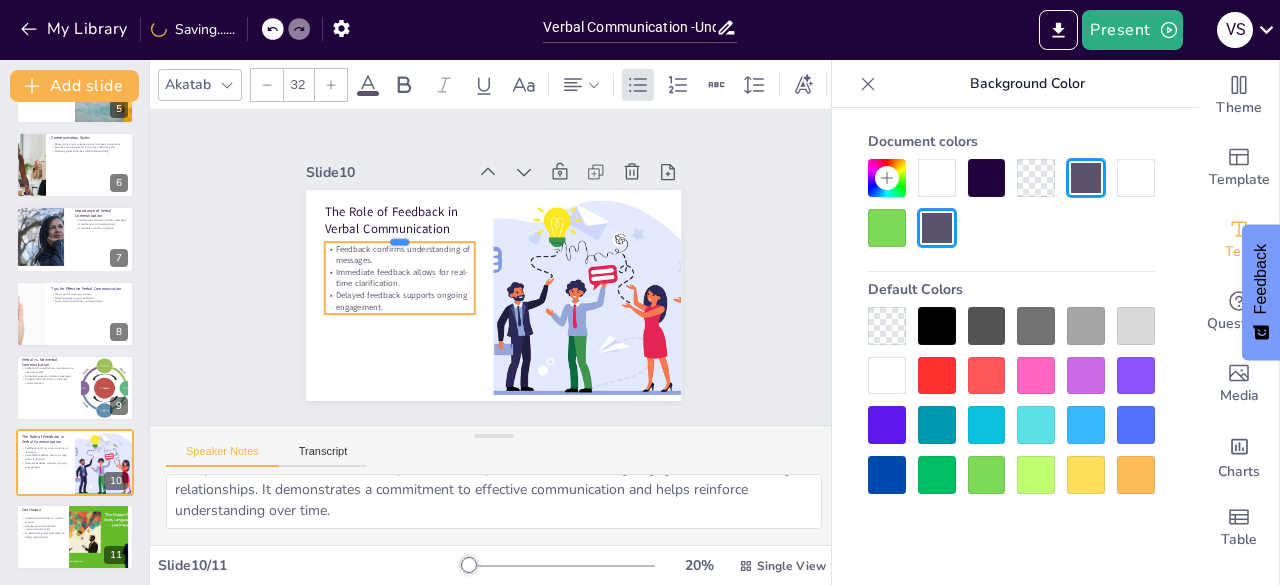 drag, startPoint x: 386, startPoint y: 250, endPoint x: 386, endPoint y: 231, distance: 19 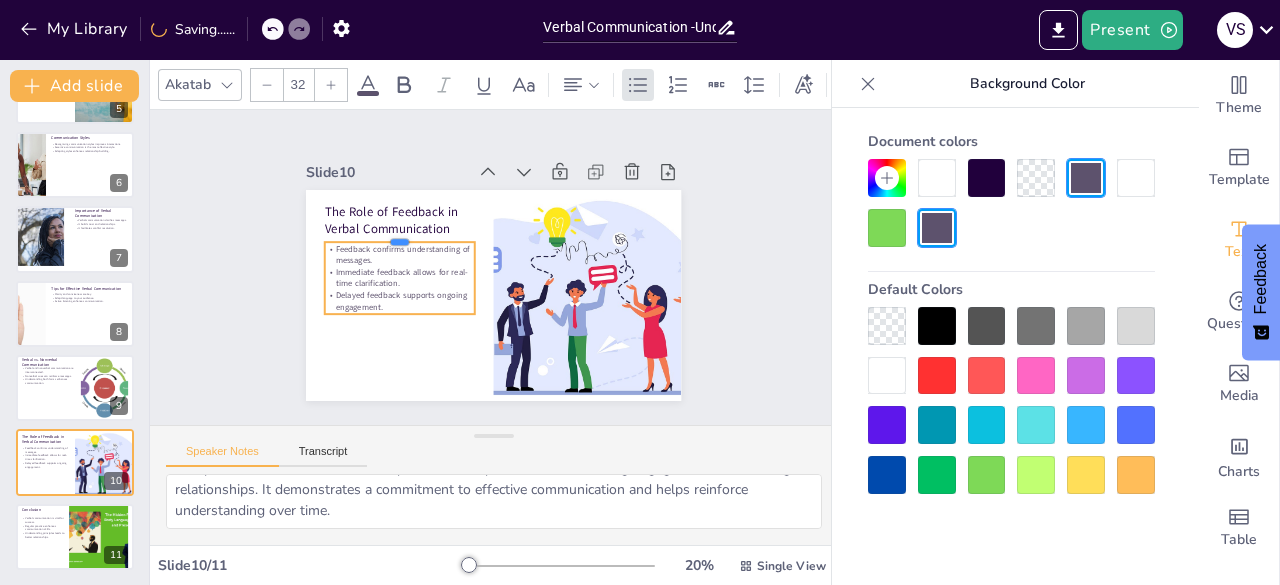 click at bounding box center [400, 234] 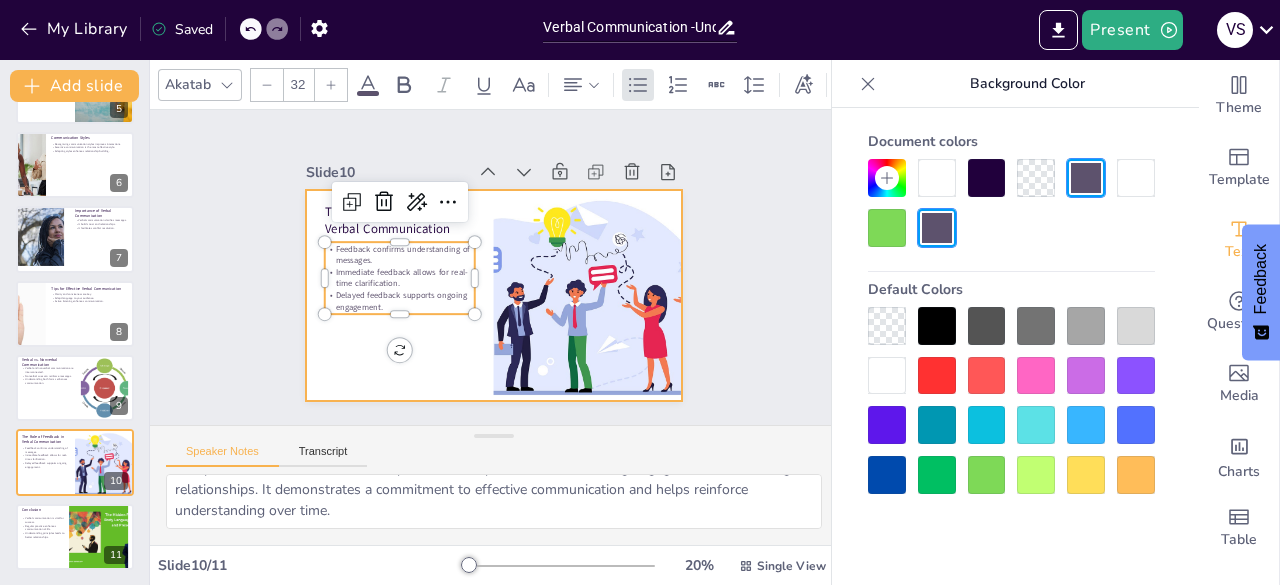 click at bounding box center (491, 295) 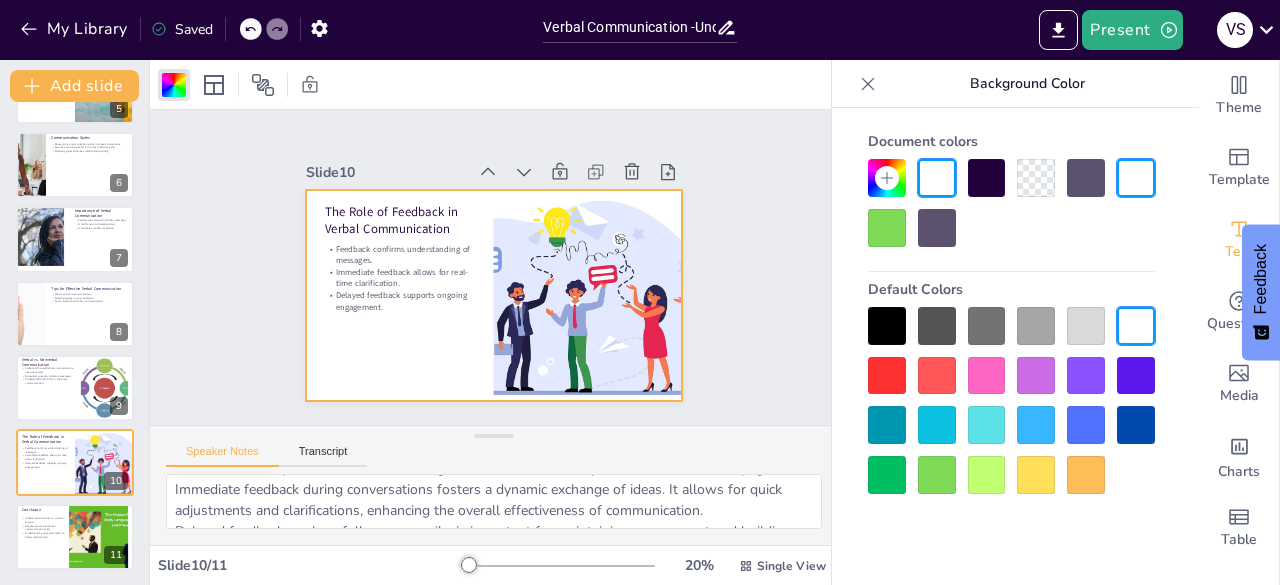 scroll, scrollTop: 0, scrollLeft: 0, axis: both 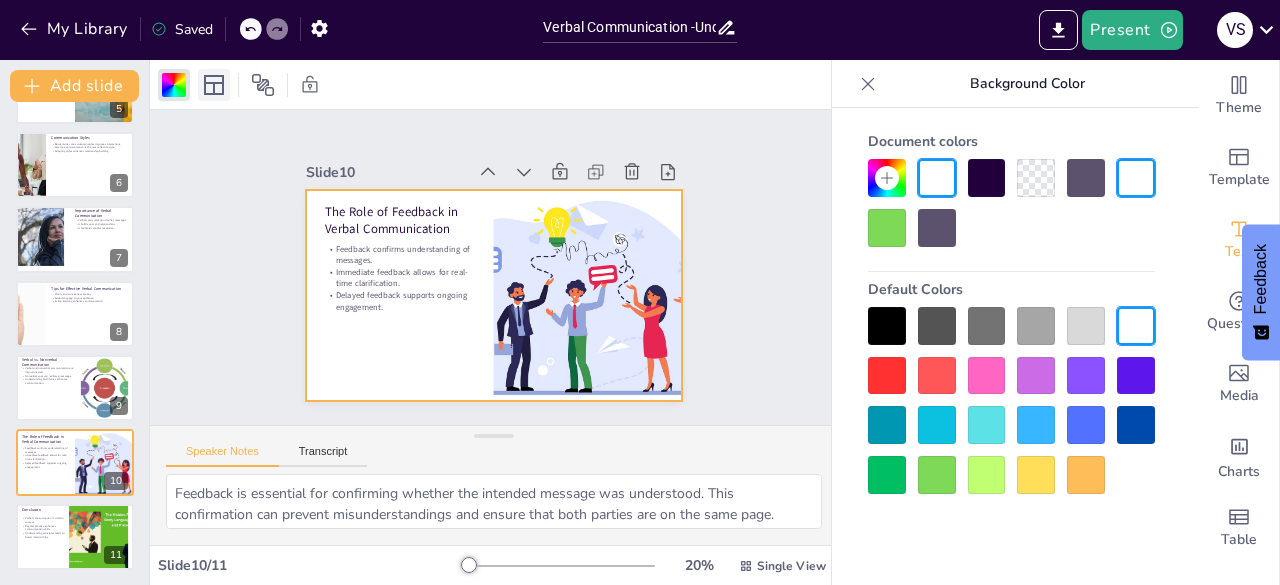 click at bounding box center [214, 85] 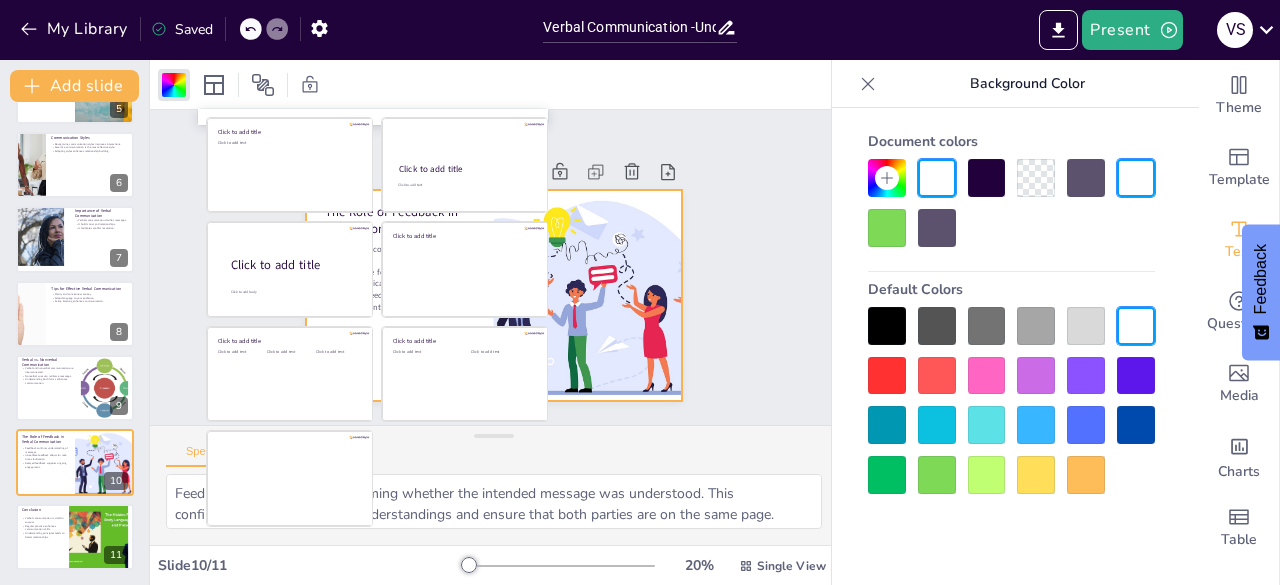 click on "Slide  1 Verbal Communication Understanding the Power of Words in Effective Interaction Generated with Sendsteps.ai Slide  2 What is Verbal Communication? Verbal communication involves spoken and written exchanges. Effective verbal communication fosters understanding and relationships. Nuances in communication enhance interactions. Slide  3 Types of Verbal Communication Spoken communication involves immediate exchanges. Written communication allows for structured thought. Choosing the right type enhances message effectiveness. Slide  4 Key Elements of Verbal Communication Key elements include sender, message, and receiver. Medium influences how messages are received. Feedback is crucial for confirming understanding. Slide  5 Settings of Verbal Communication Different settings require different approaches. Interpersonal communication fosters personal connections. Public communication requires confidence and clarity. Slide  6 Communication Styles Recognizing communication styles improves interactions. Slide  7" at bounding box center [493, 267] 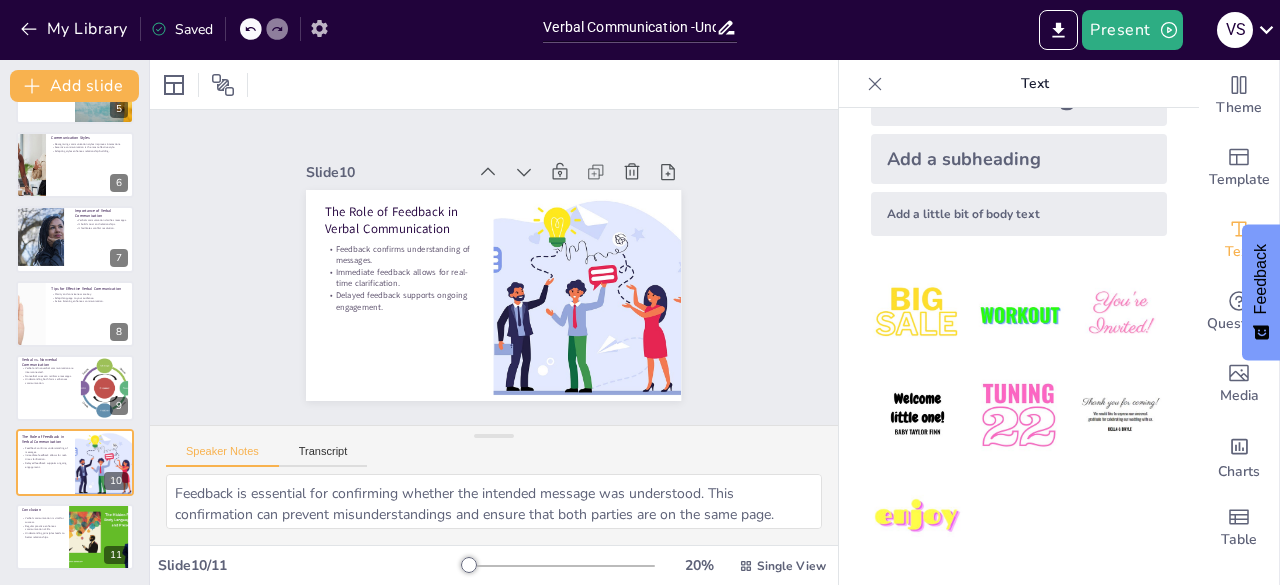 click 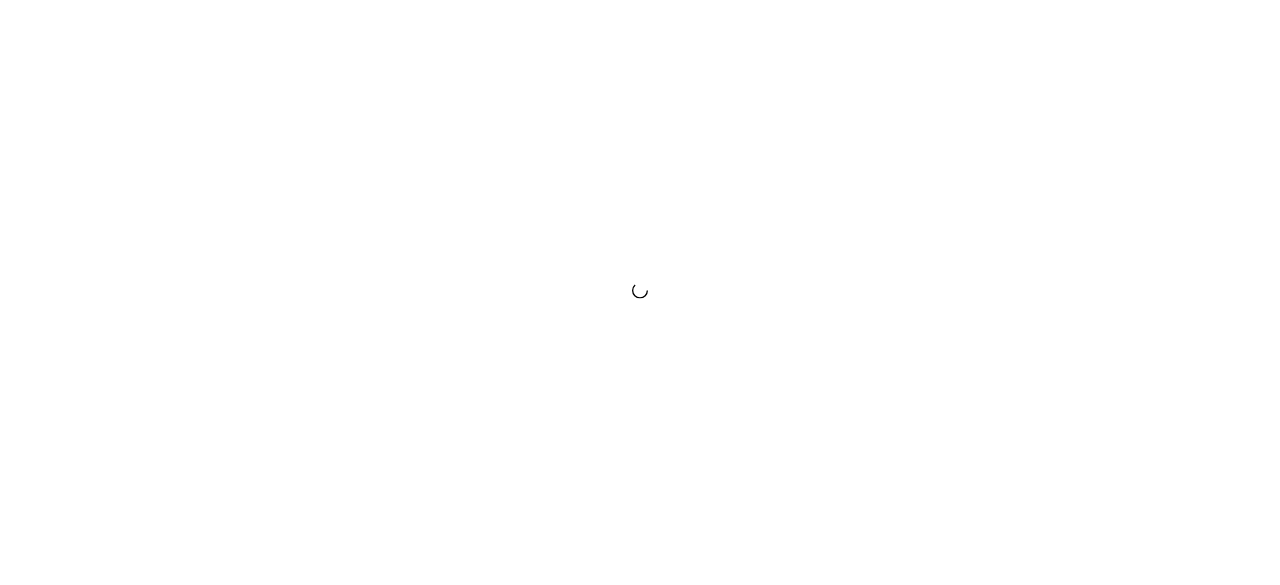 scroll, scrollTop: 0, scrollLeft: 0, axis: both 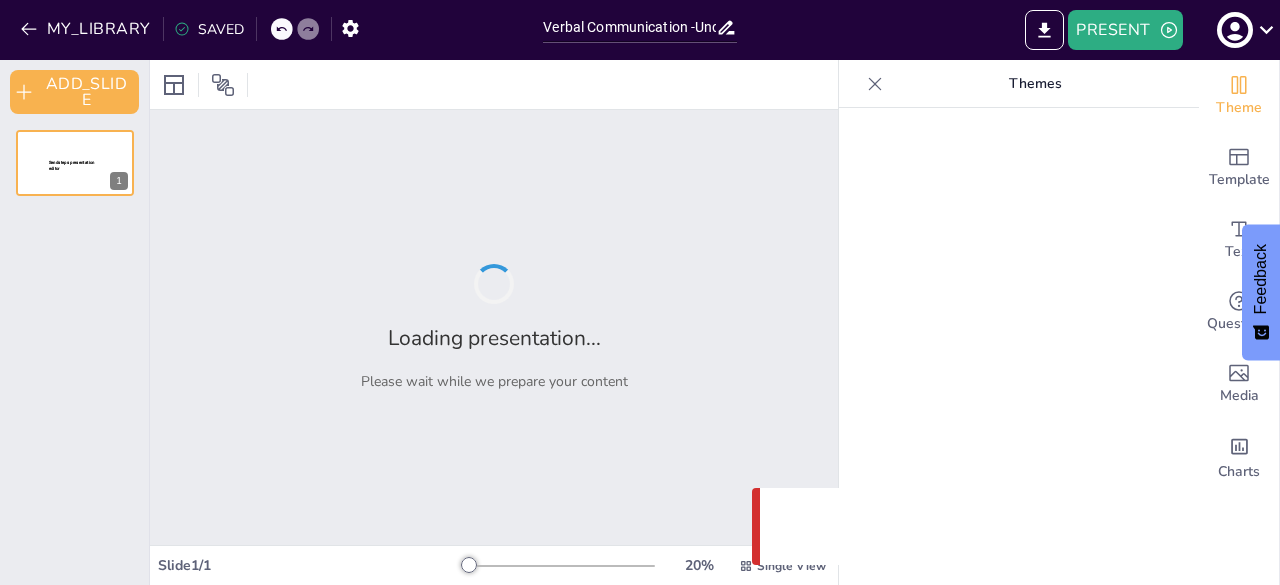 type on "Verbal Communication -Understanding the Power of Words in Effective Interaction" 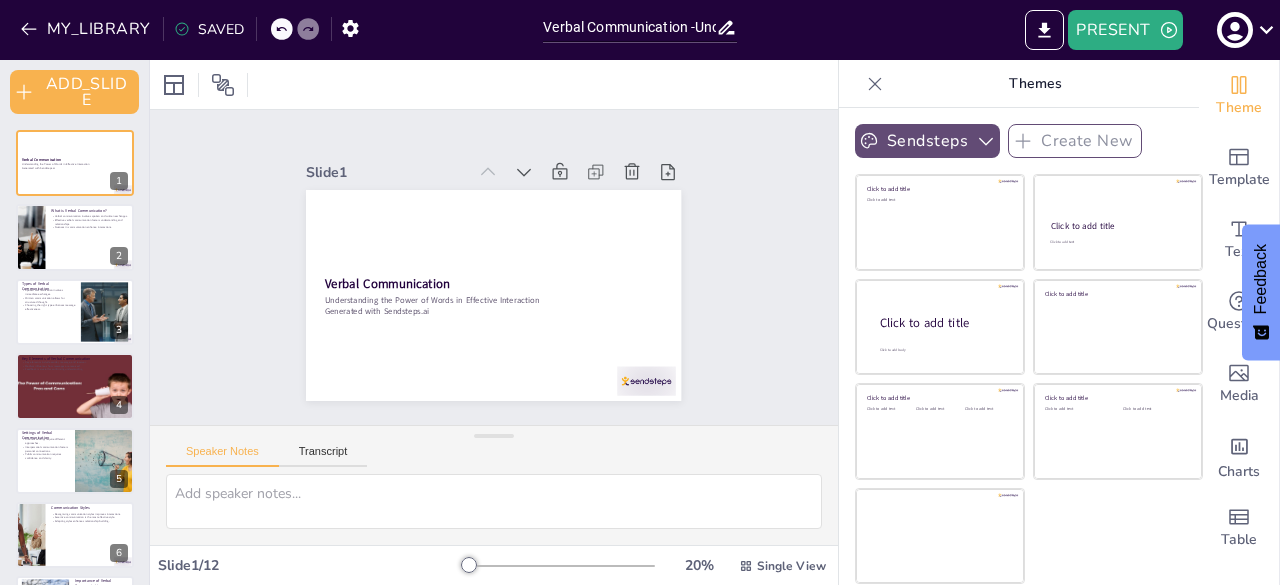 click on "Sendsteps" at bounding box center [927, 141] 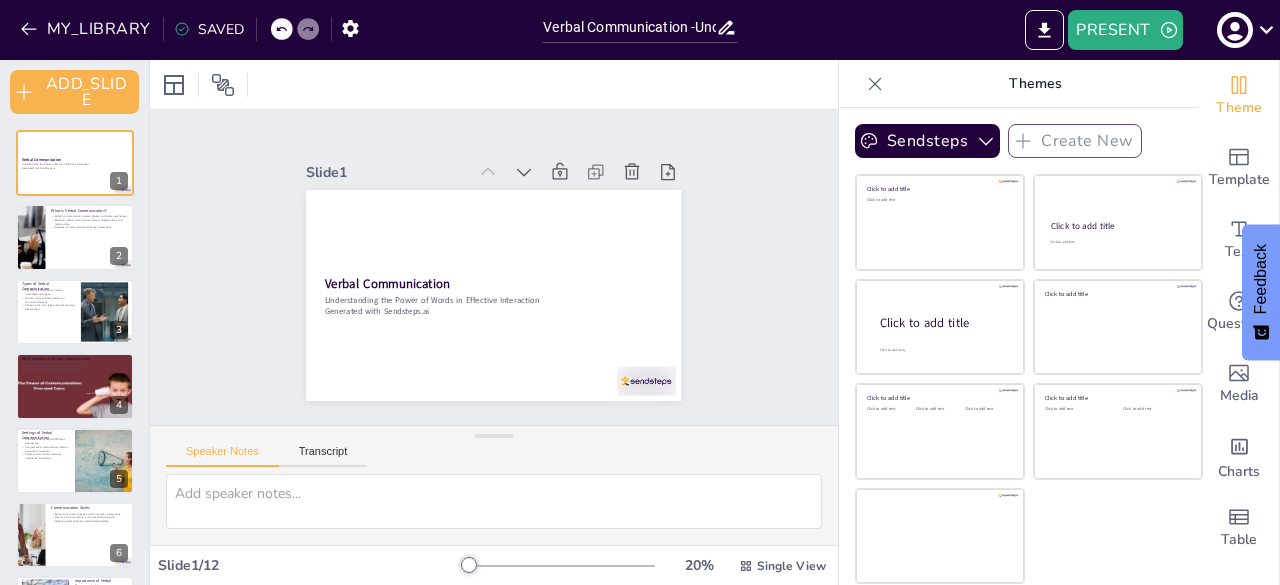 click on "Themes" at bounding box center [1019, 84] 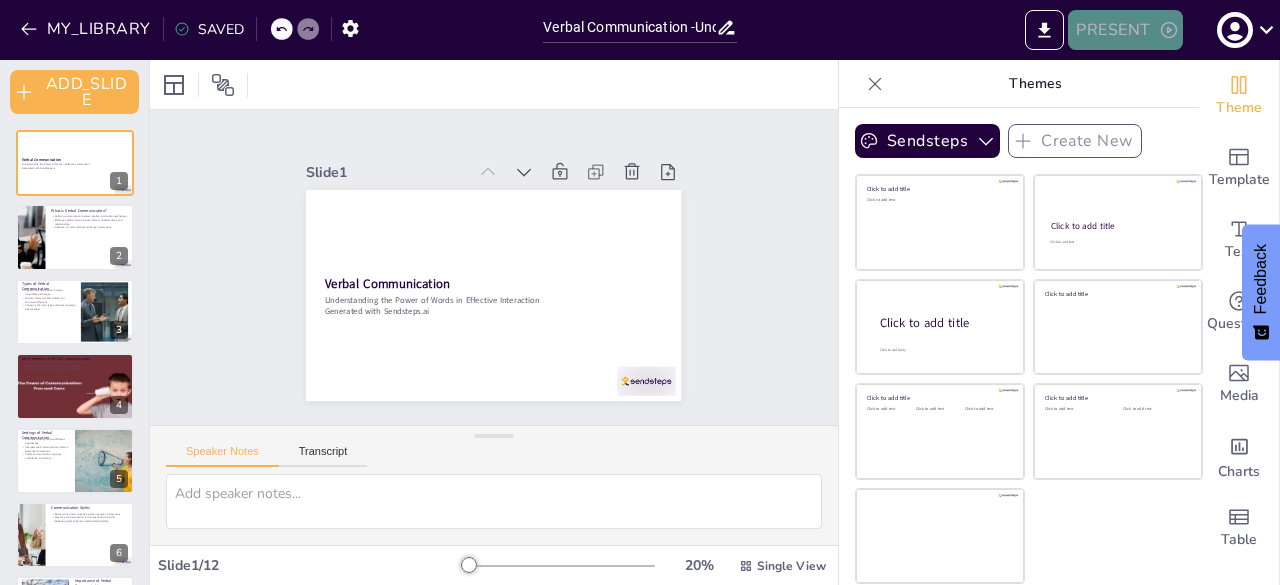 click on "PRESENT" at bounding box center [1125, 30] 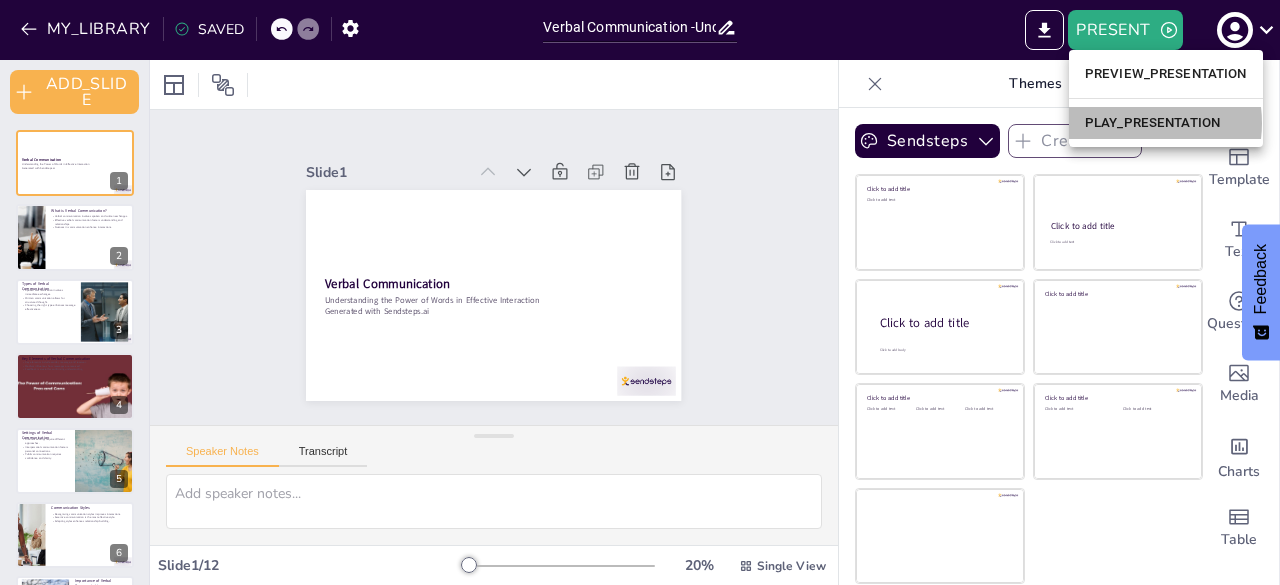 click on "PLAY_PRESENTATION" at bounding box center [1166, 123] 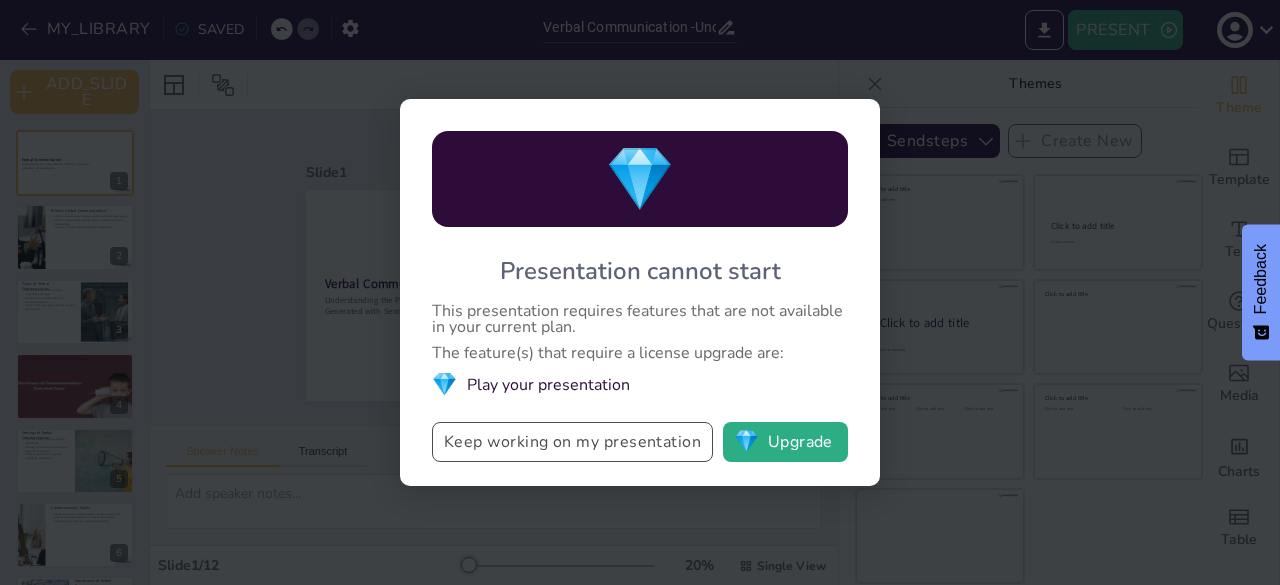 click on "Keep working on my presentation" at bounding box center (572, 442) 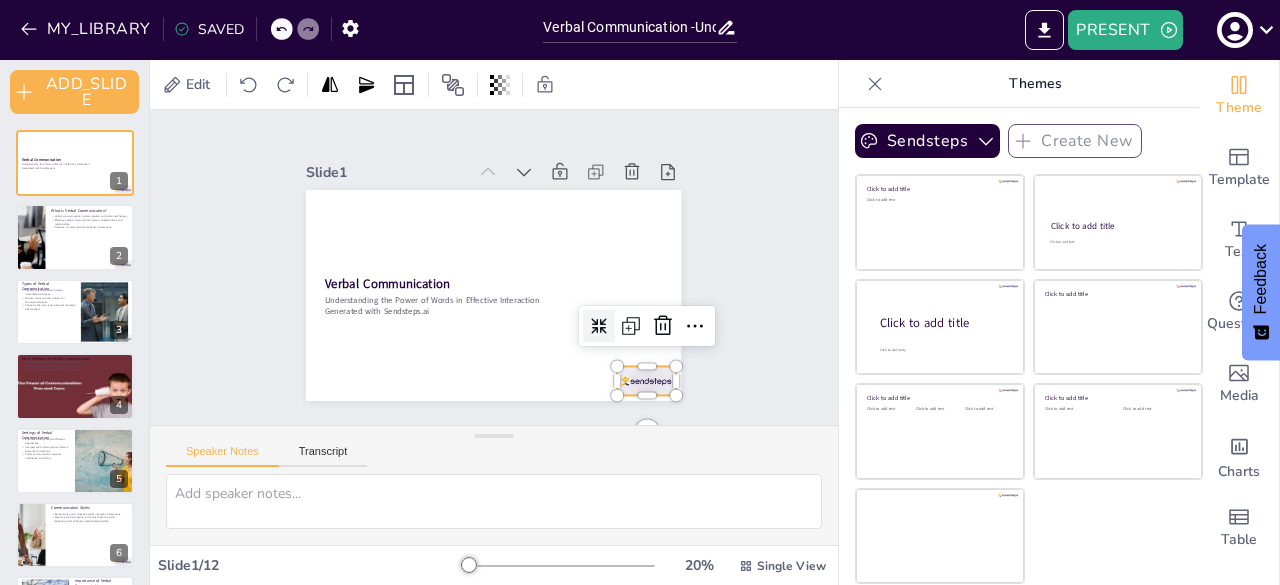 drag, startPoint x: 647, startPoint y: 373, endPoint x: 642, endPoint y: 197, distance: 176.07101 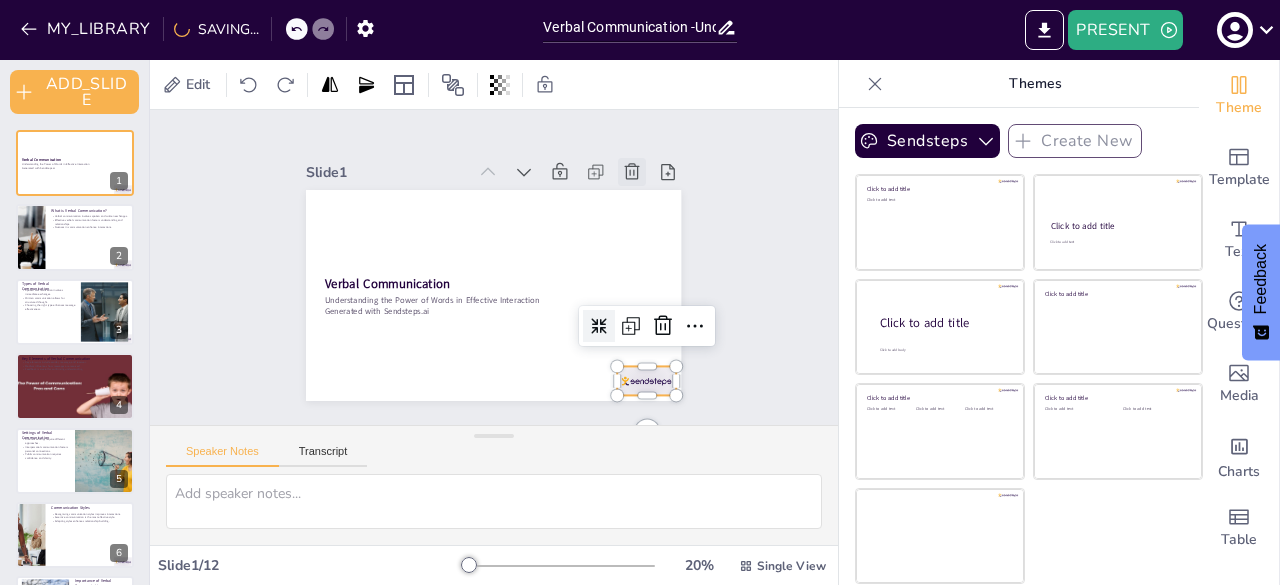 click 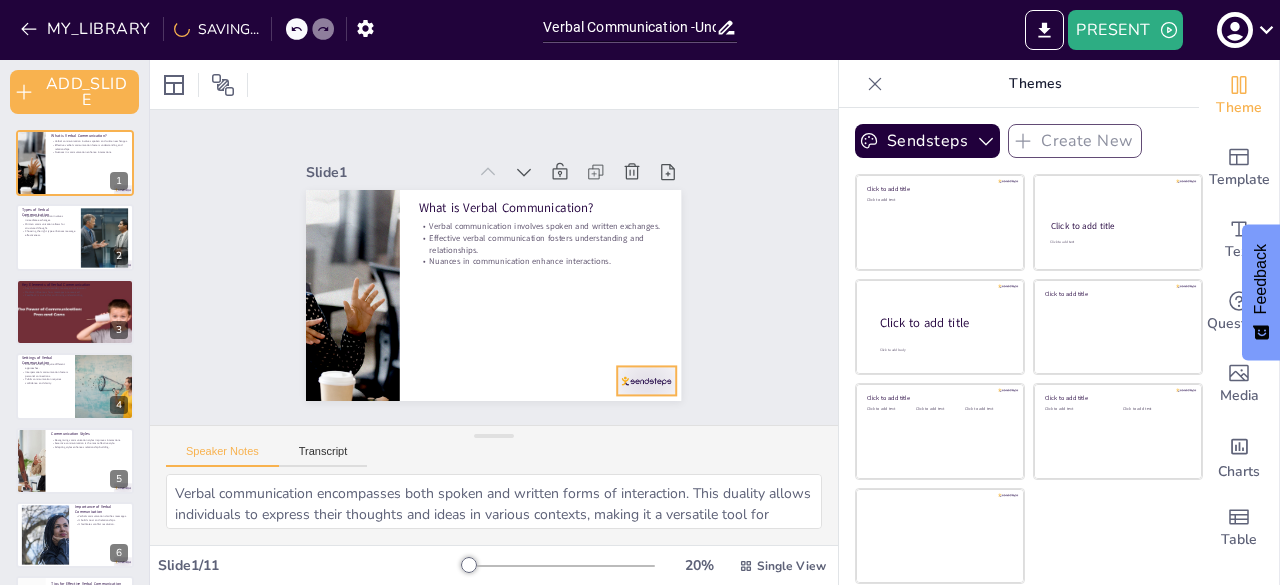 click at bounding box center (647, 380) 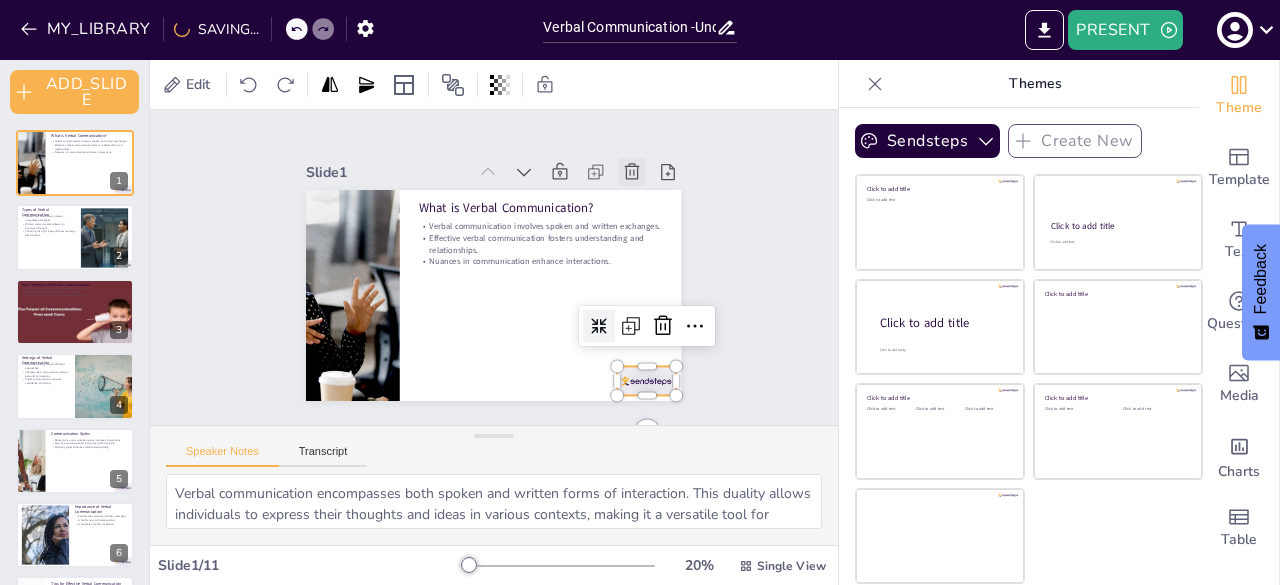 click 